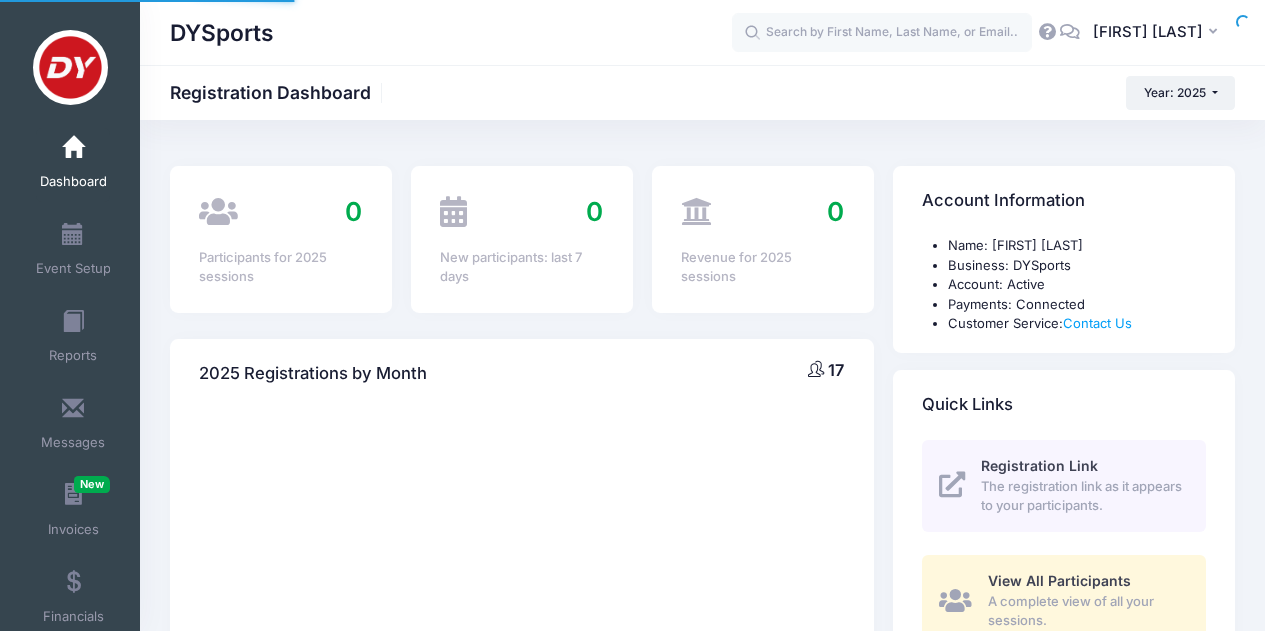 scroll, scrollTop: 0, scrollLeft: 0, axis: both 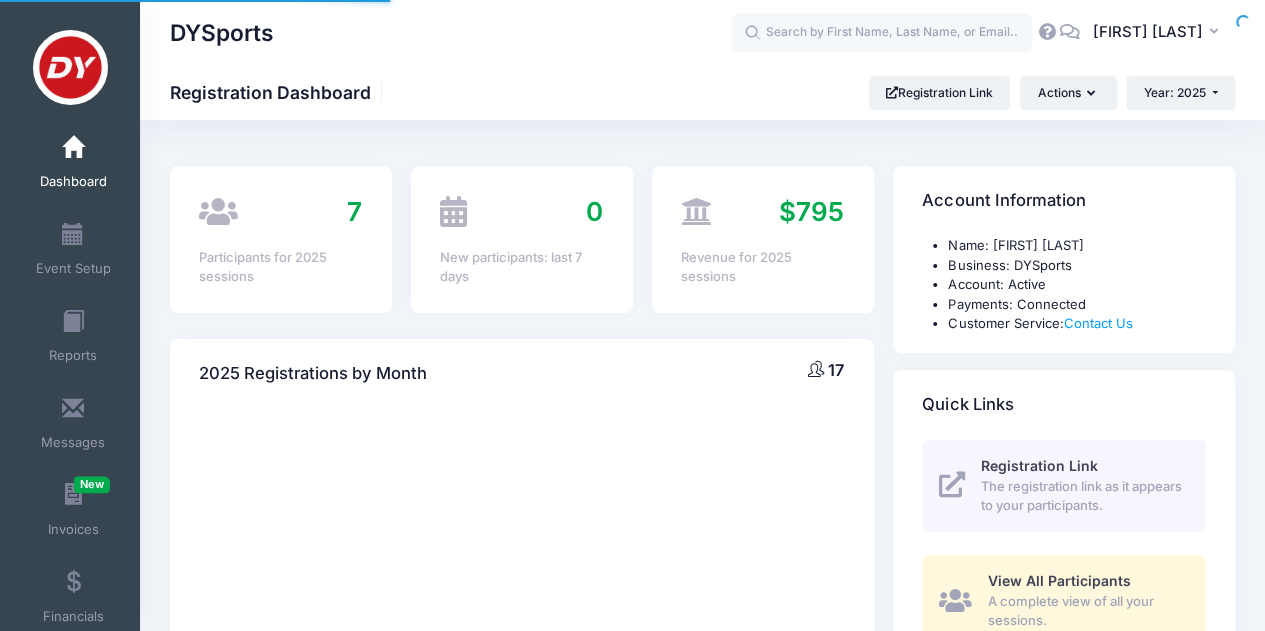 select 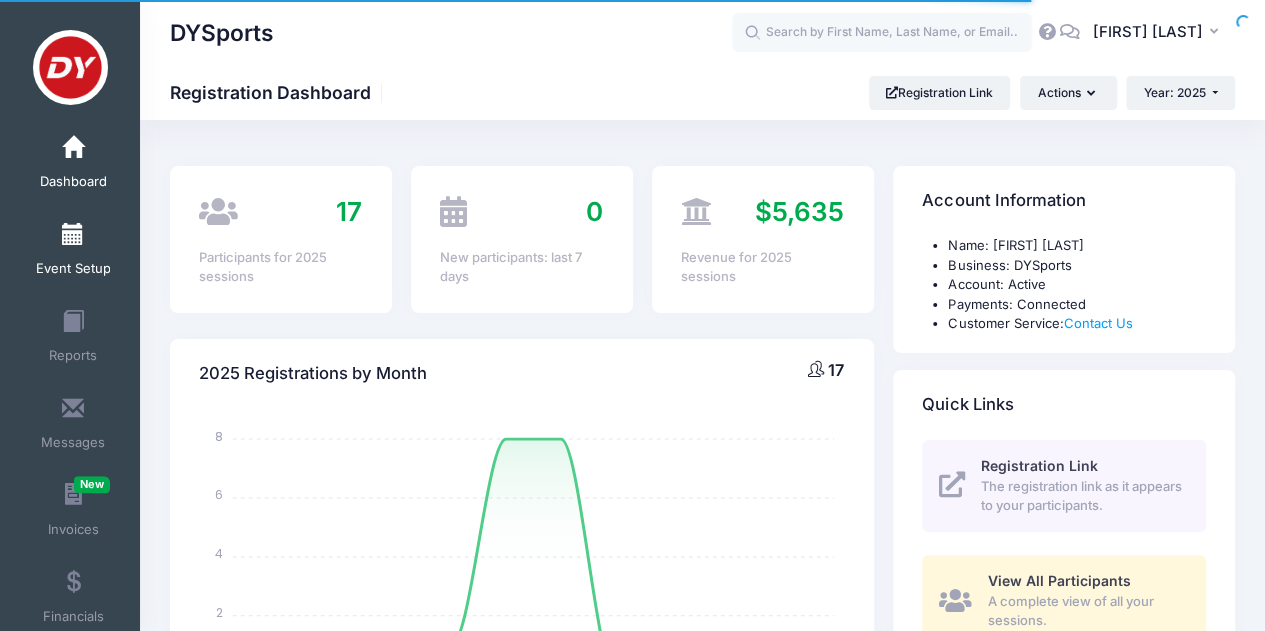 click on "Event Setup" at bounding box center (73, 252) 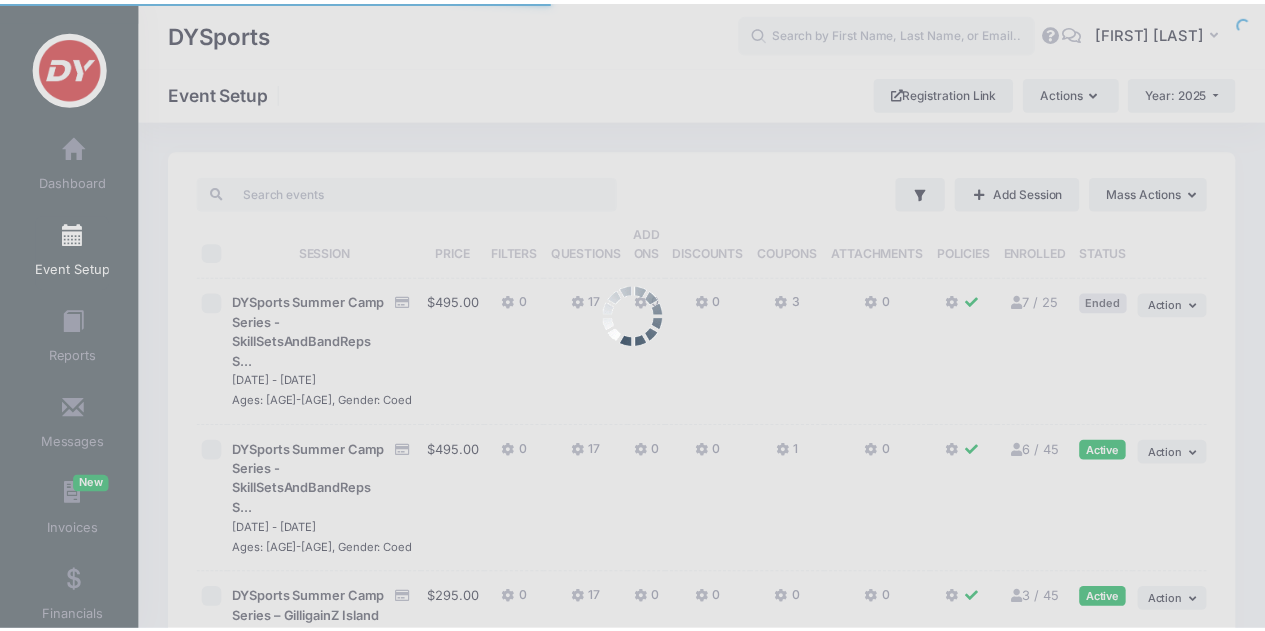 scroll, scrollTop: 0, scrollLeft: 0, axis: both 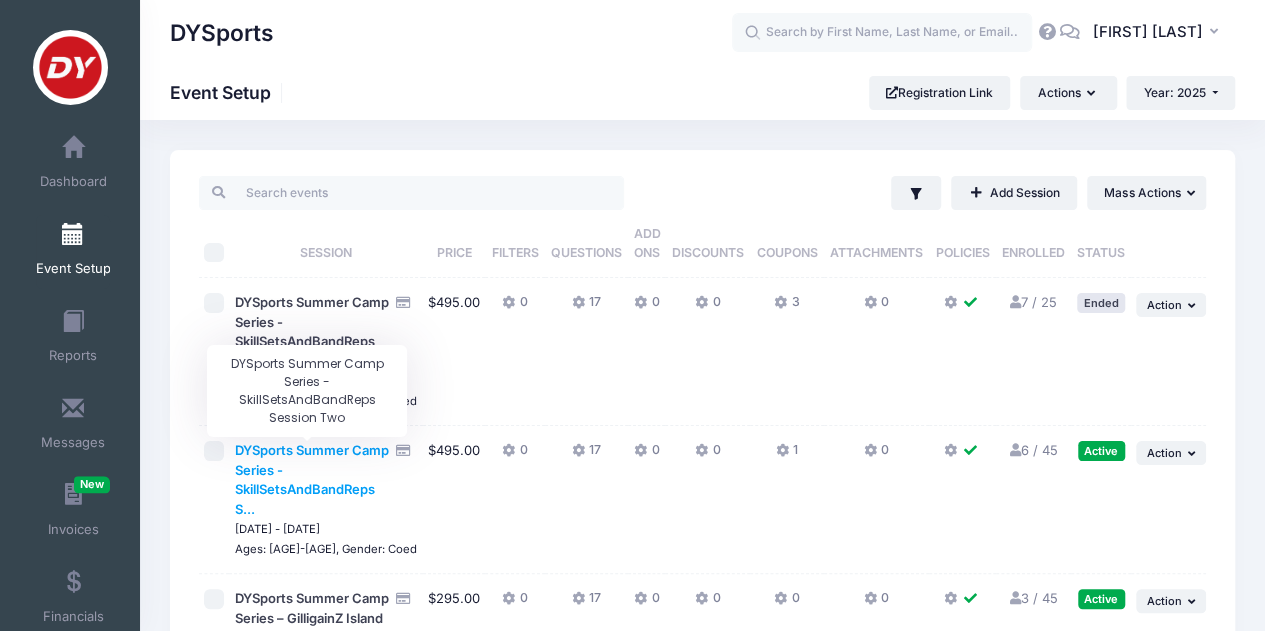 click on "DYSports Summer Camp Series - SkillSetsAndBandReps S..." at bounding box center [311, 479] 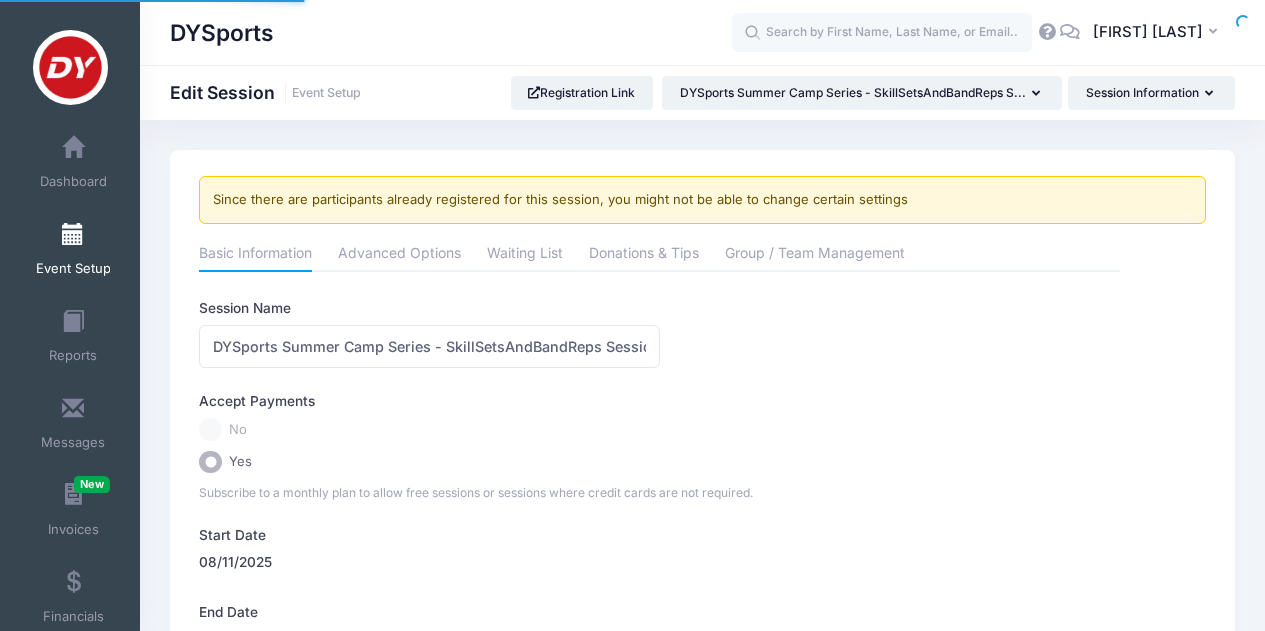 scroll, scrollTop: 0, scrollLeft: 0, axis: both 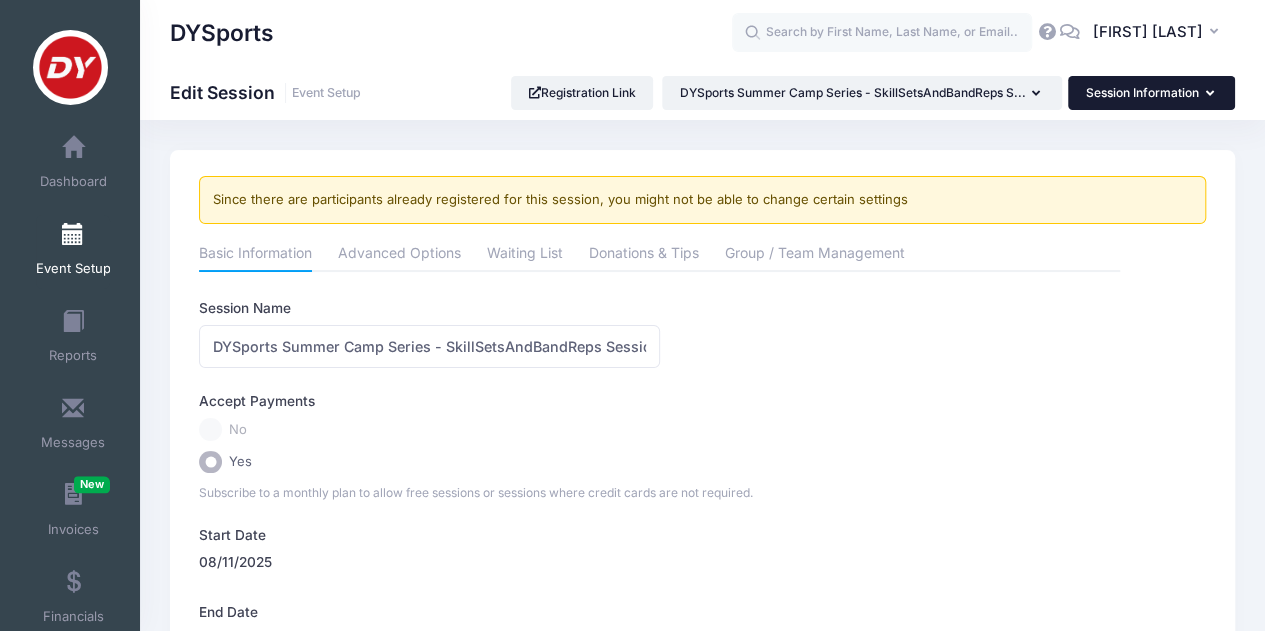 click on "Session Information" at bounding box center [1151, 93] 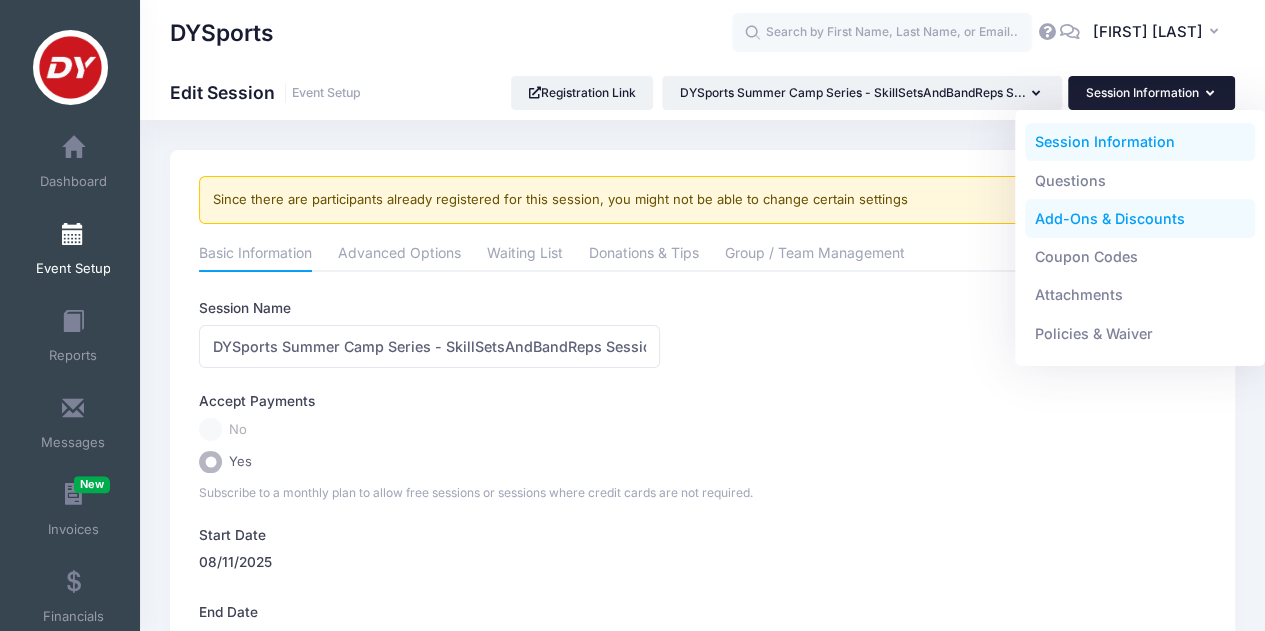 click on "Add-Ons & Discounts" at bounding box center (1140, 219) 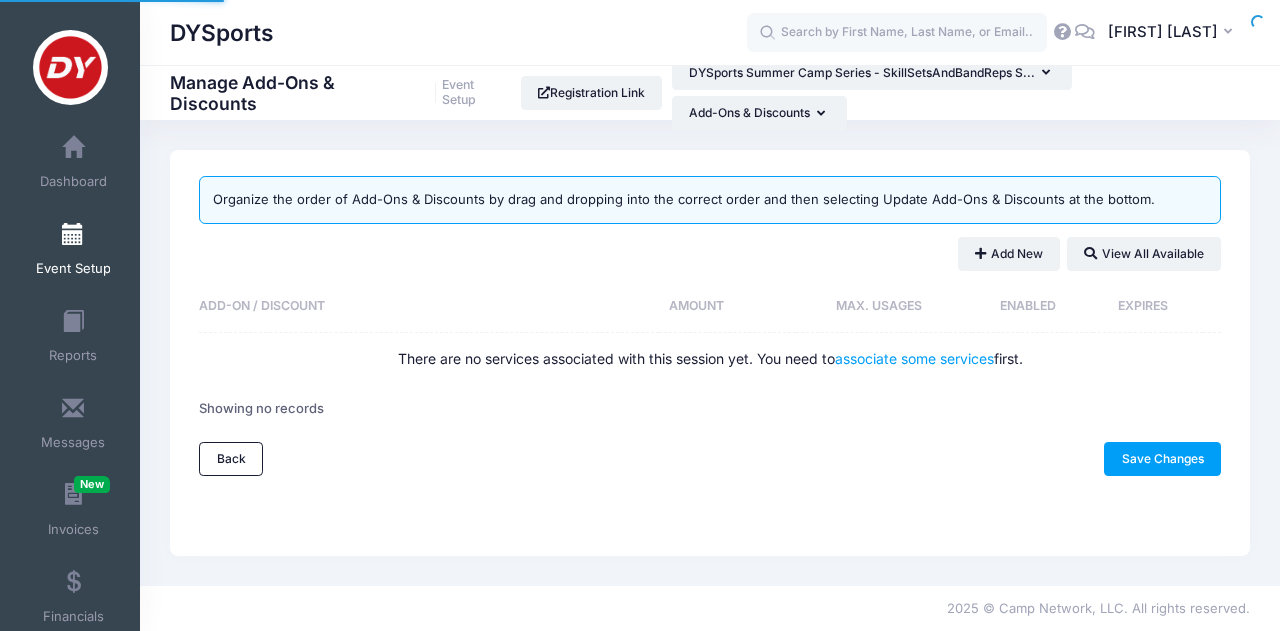 scroll, scrollTop: 0, scrollLeft: 0, axis: both 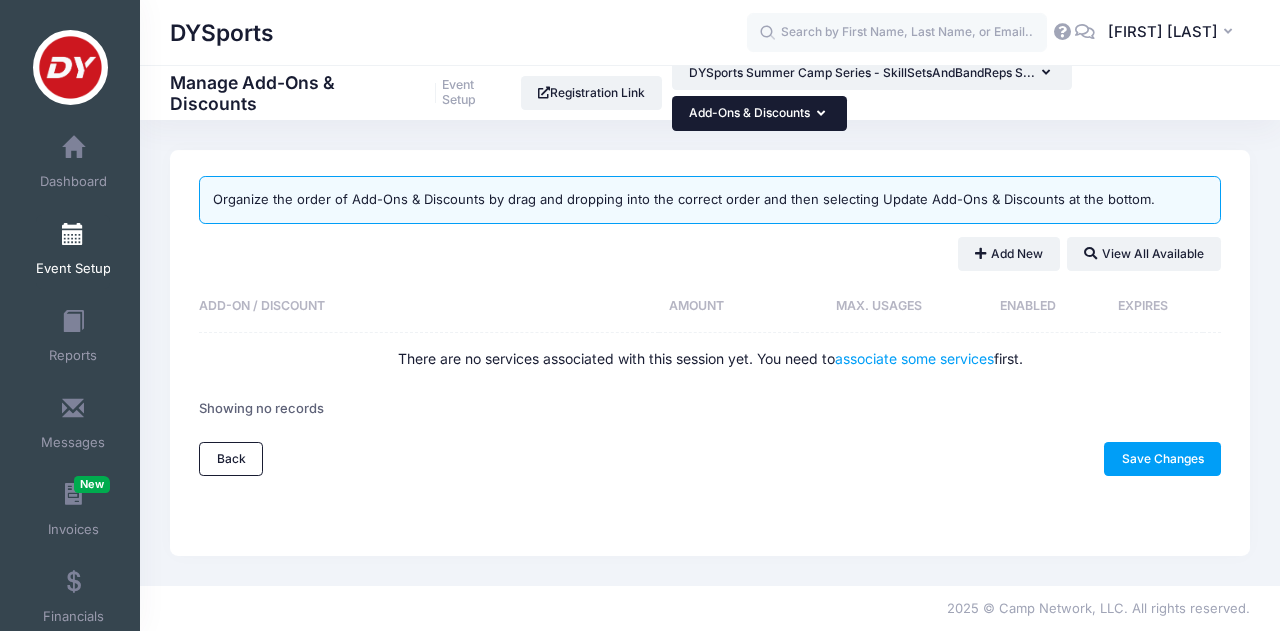 click on "Add-Ons & Discounts" at bounding box center (759, 113) 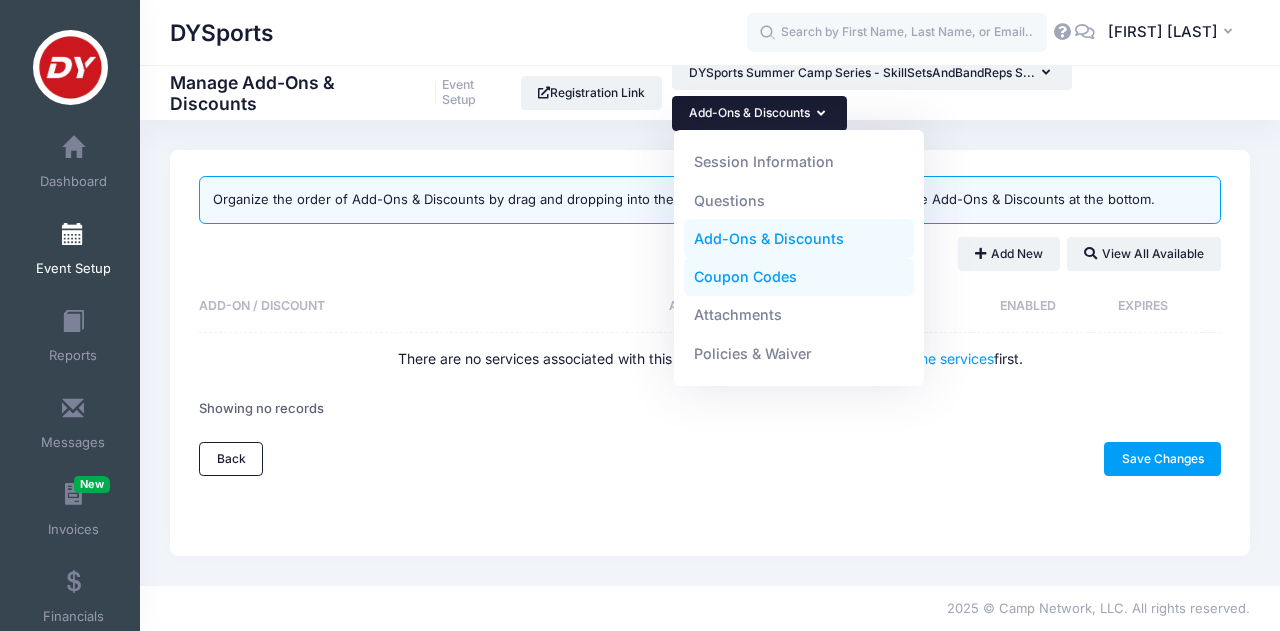 click on "Coupon Codes" at bounding box center (799, 277) 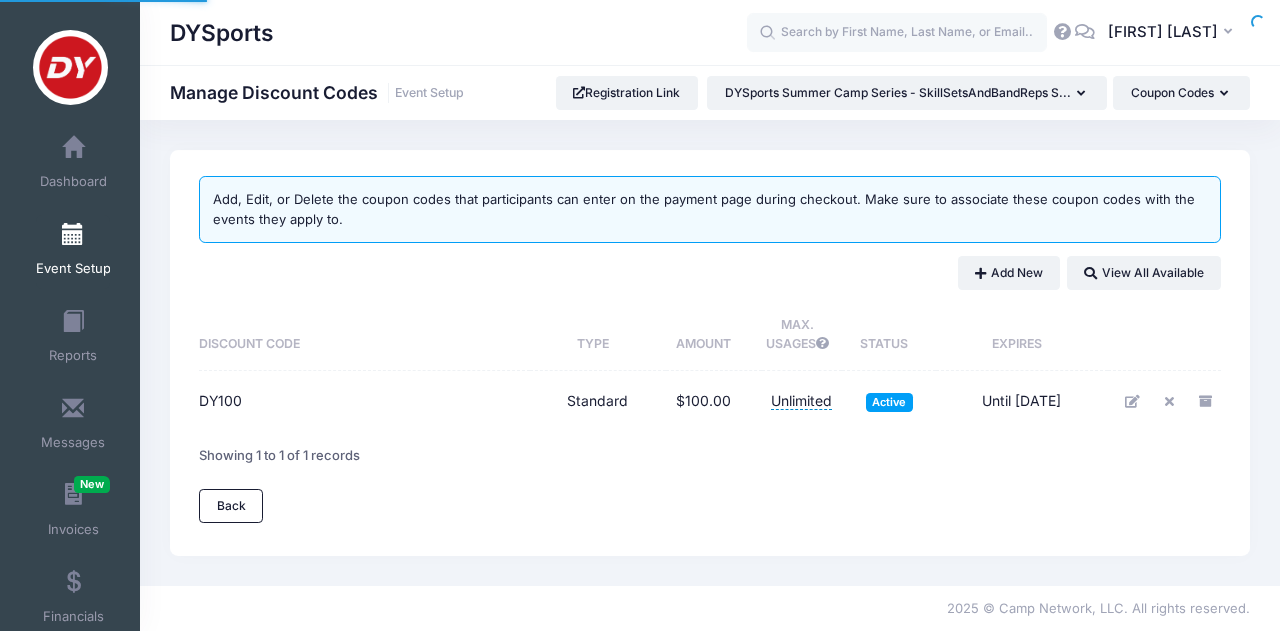 scroll, scrollTop: 0, scrollLeft: 0, axis: both 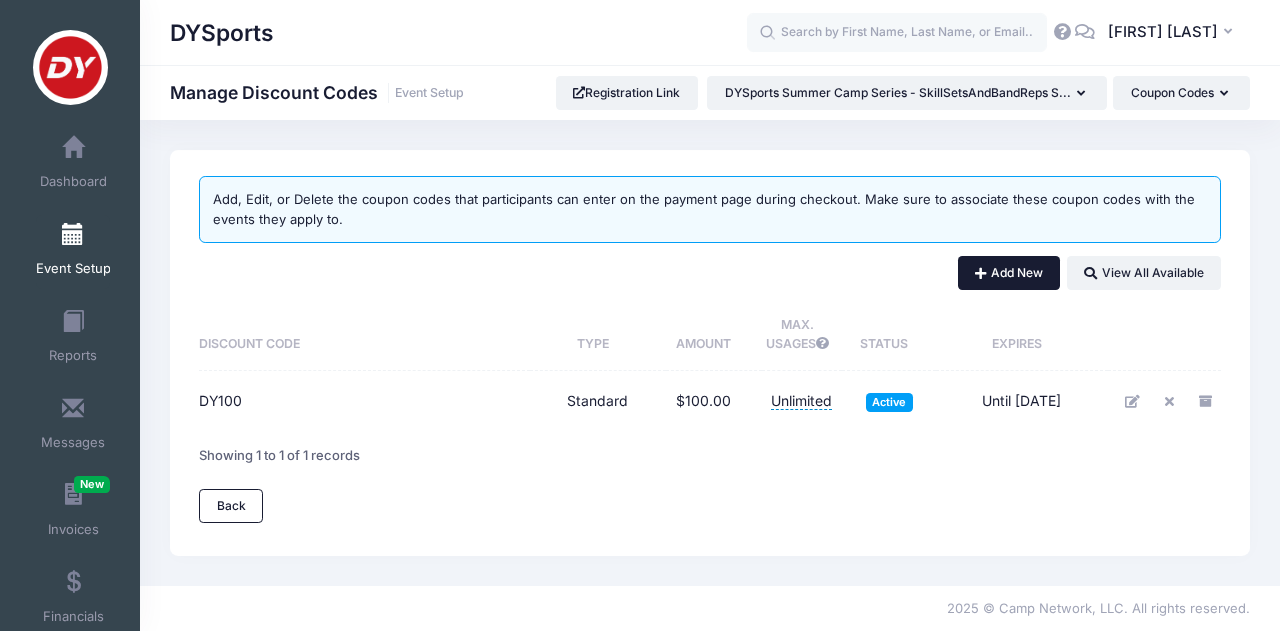 click on "Add New" at bounding box center (1009, 273) 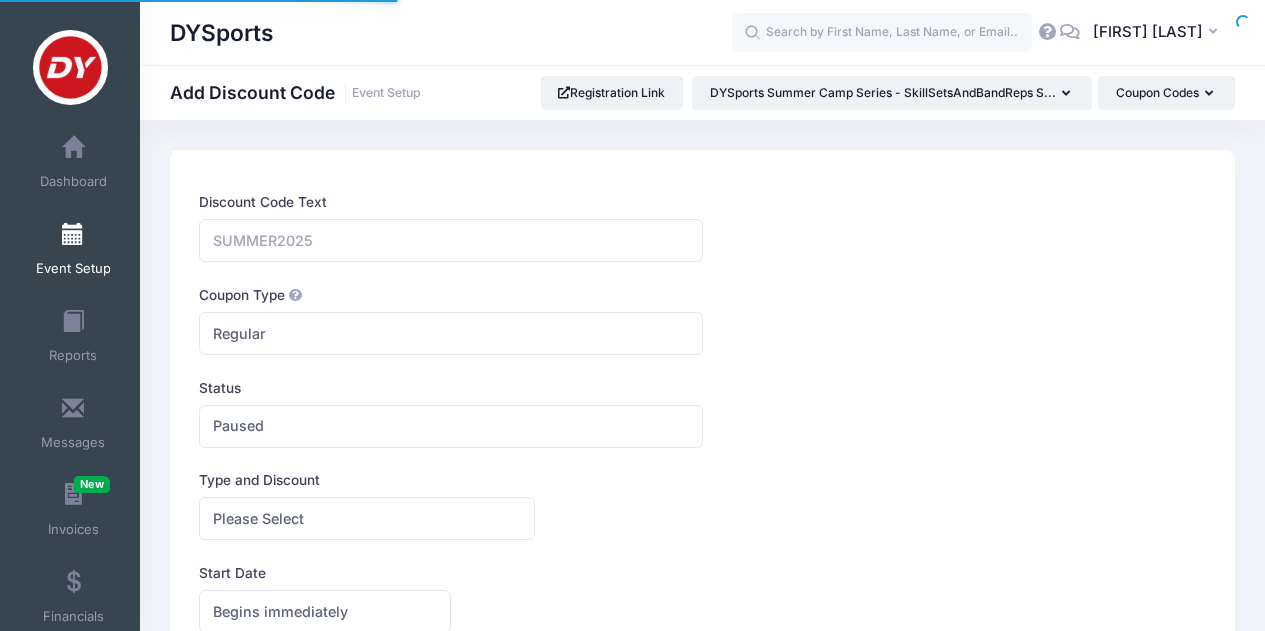 scroll, scrollTop: 0, scrollLeft: 0, axis: both 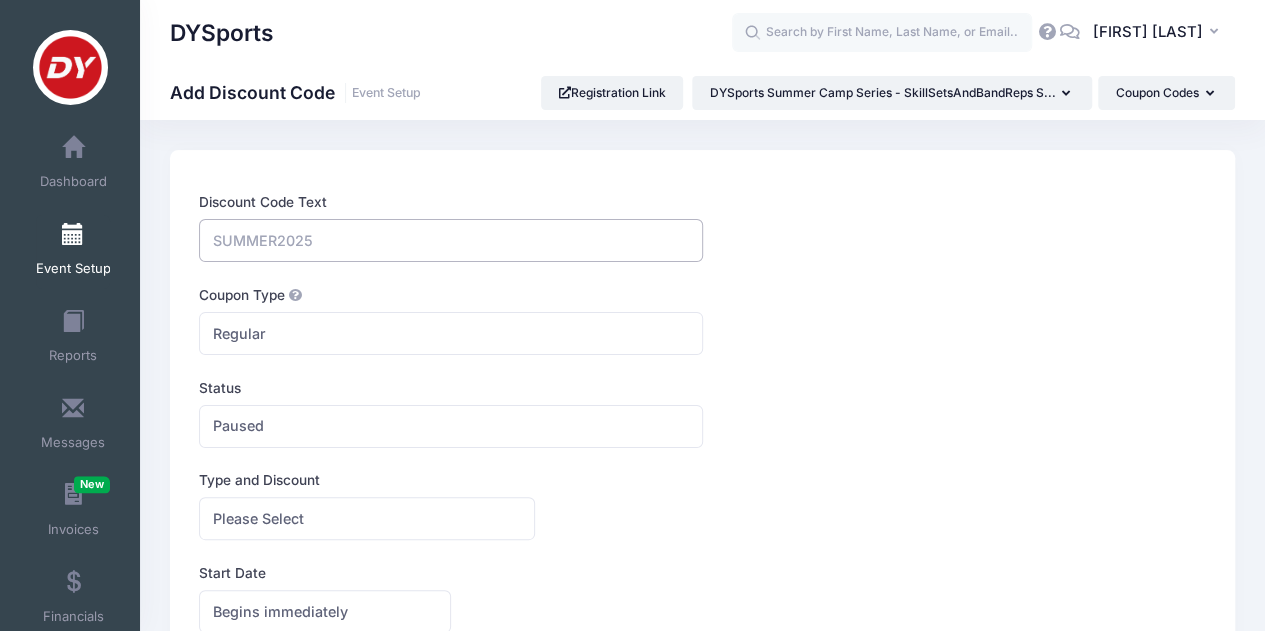 click on "Discount Code Text" at bounding box center (450, 240) 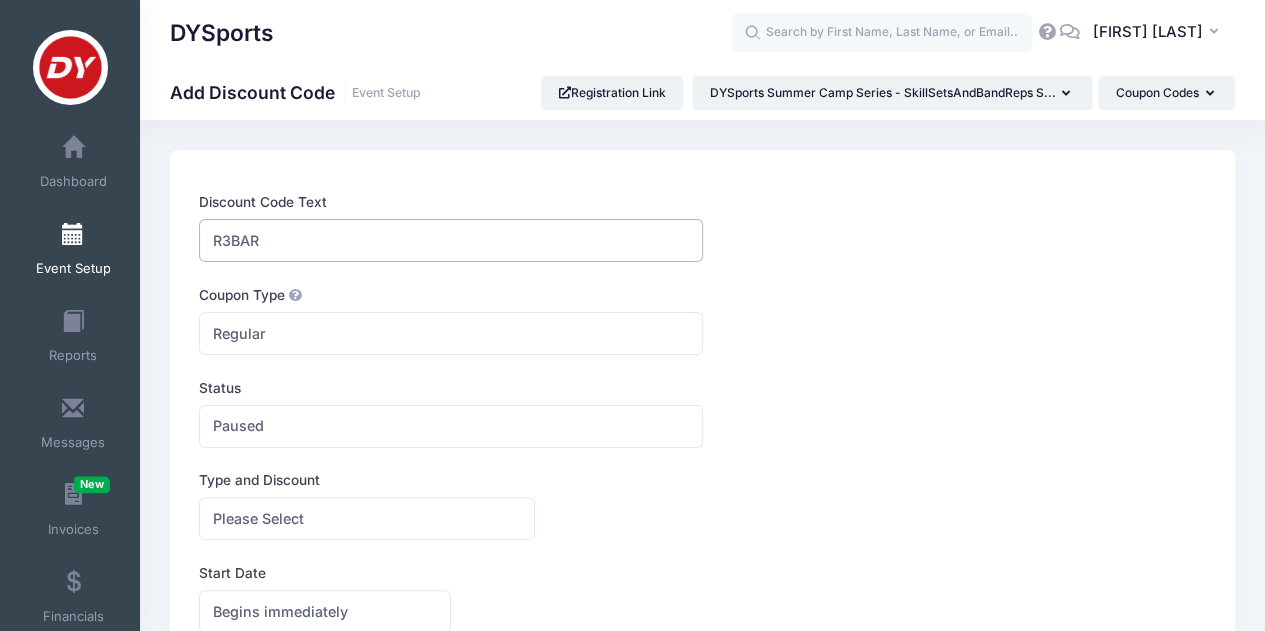 scroll, scrollTop: 100, scrollLeft: 0, axis: vertical 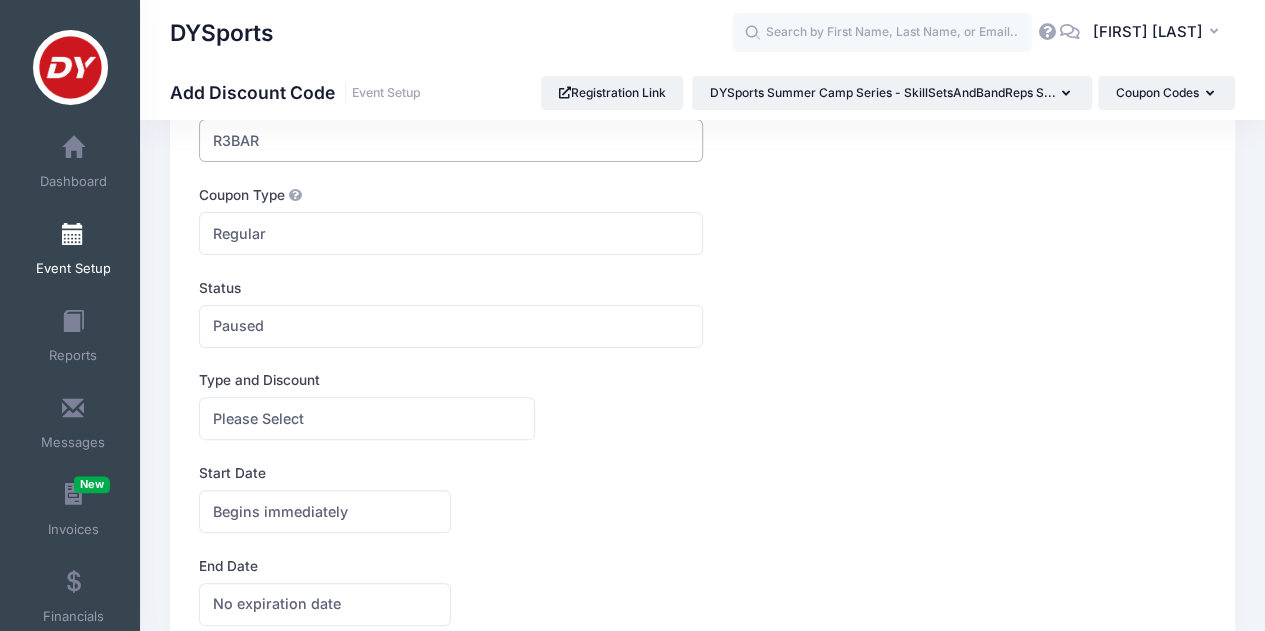 type on "R3BAR" 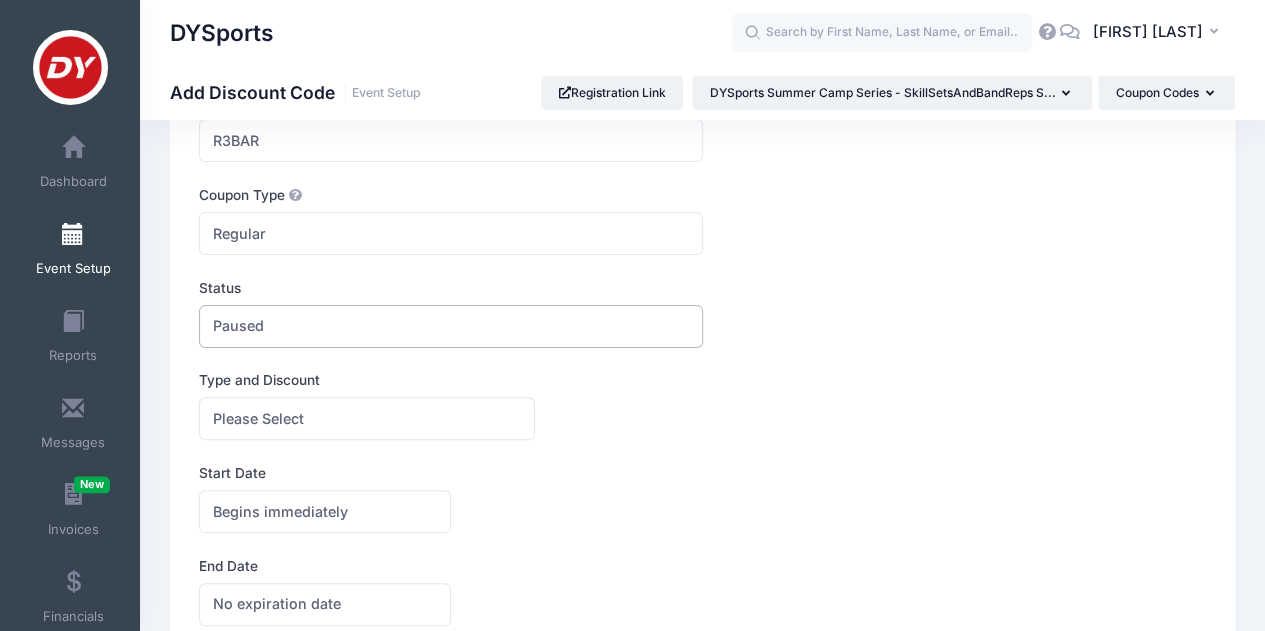 click on "Paused" at bounding box center (450, 326) 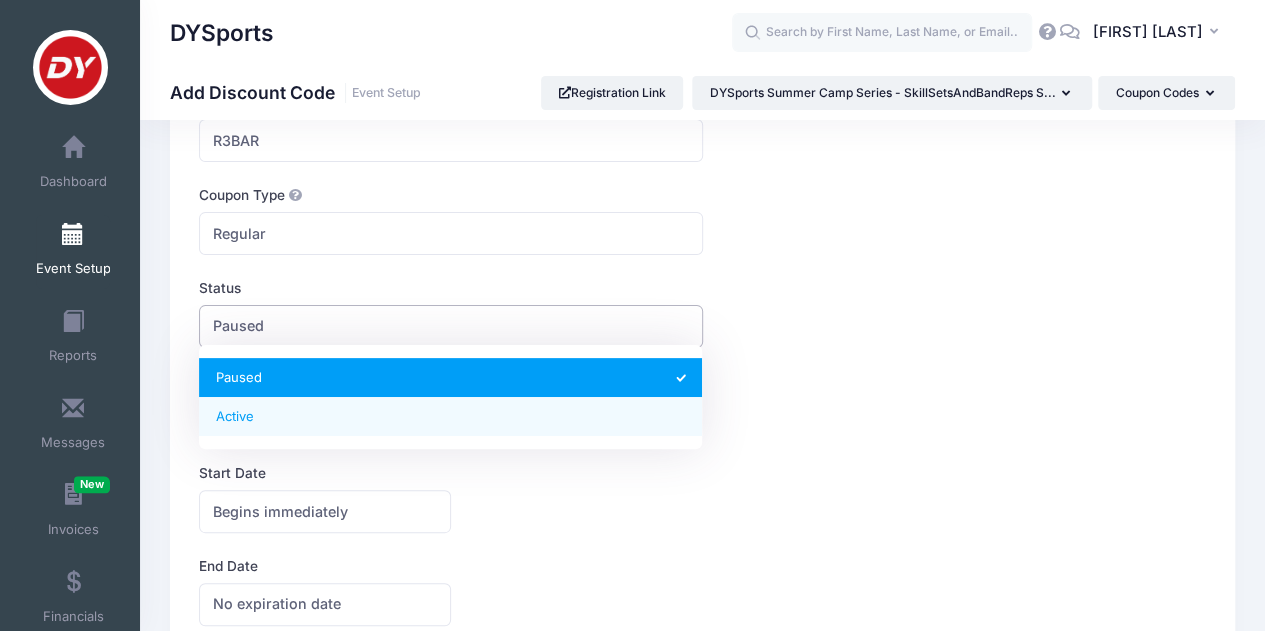 select on "1" 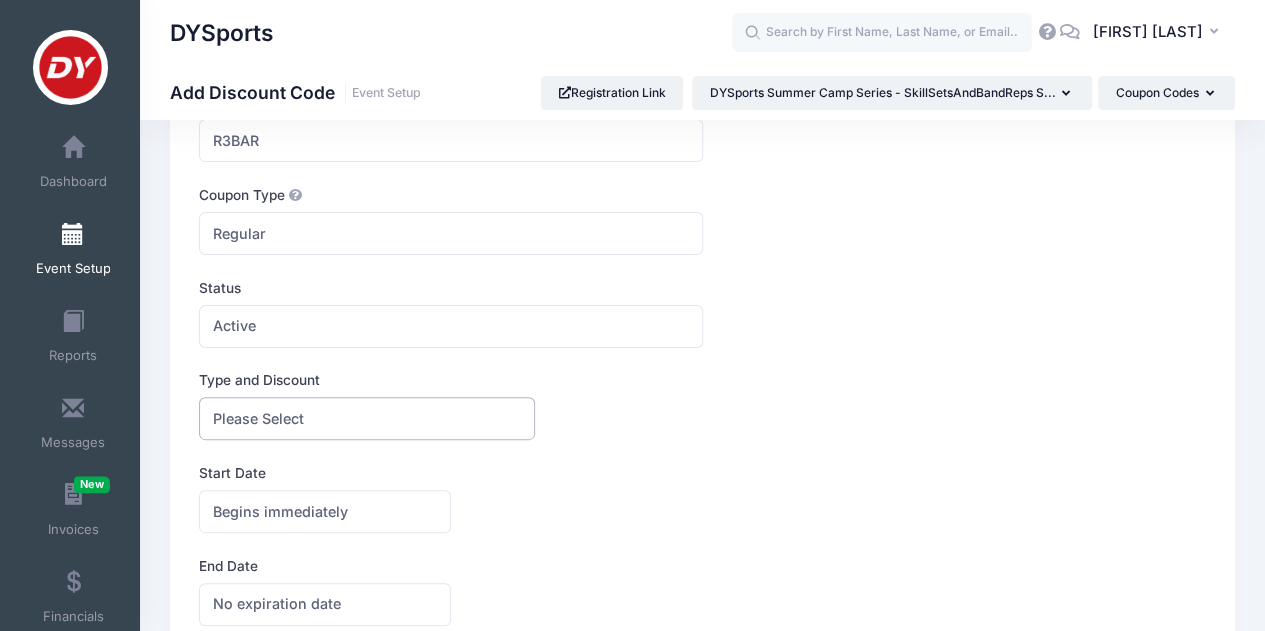 click on "Please Select" at bounding box center (258, 418) 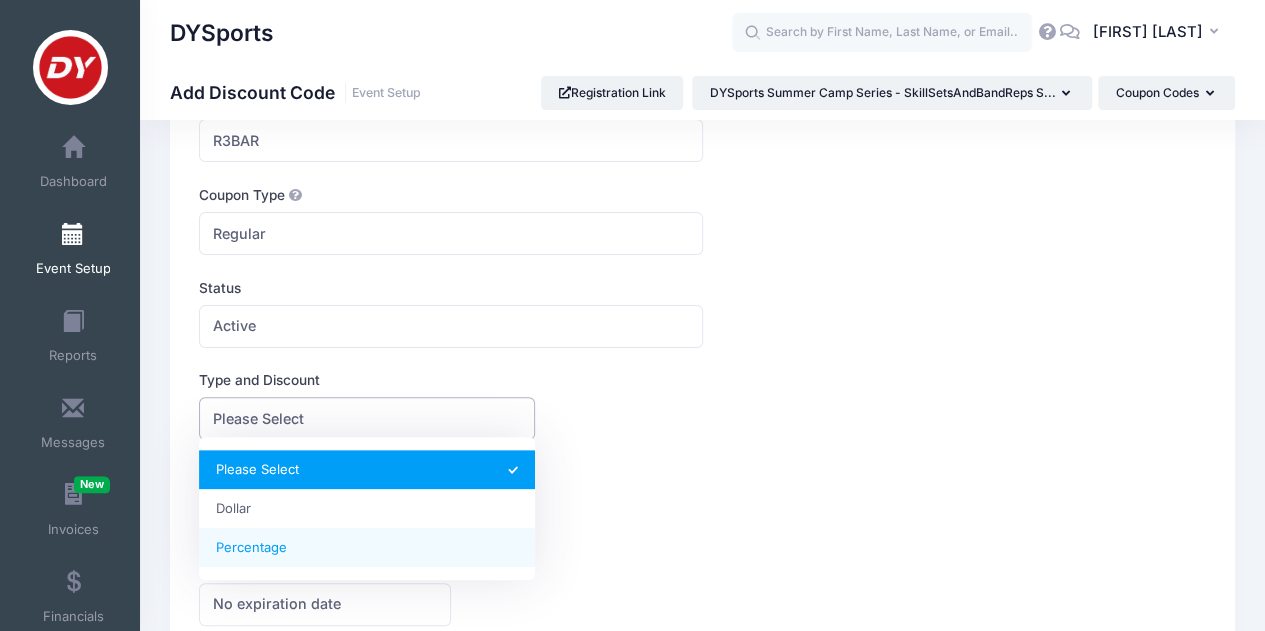 select on "2" 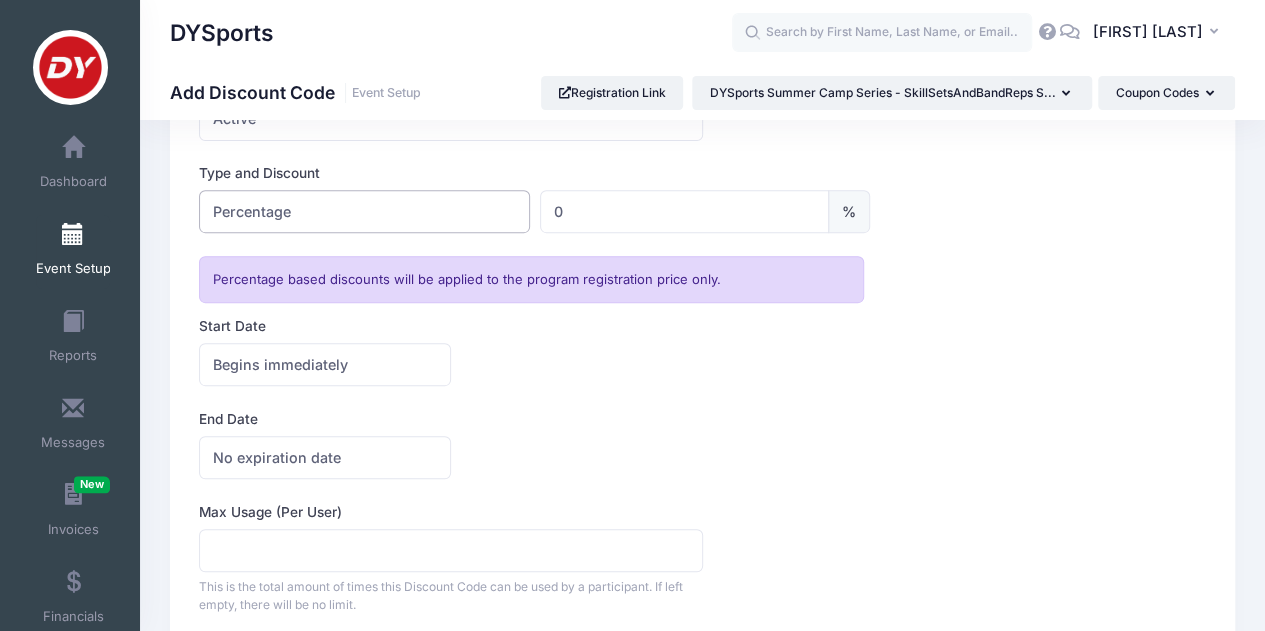 scroll, scrollTop: 200, scrollLeft: 0, axis: vertical 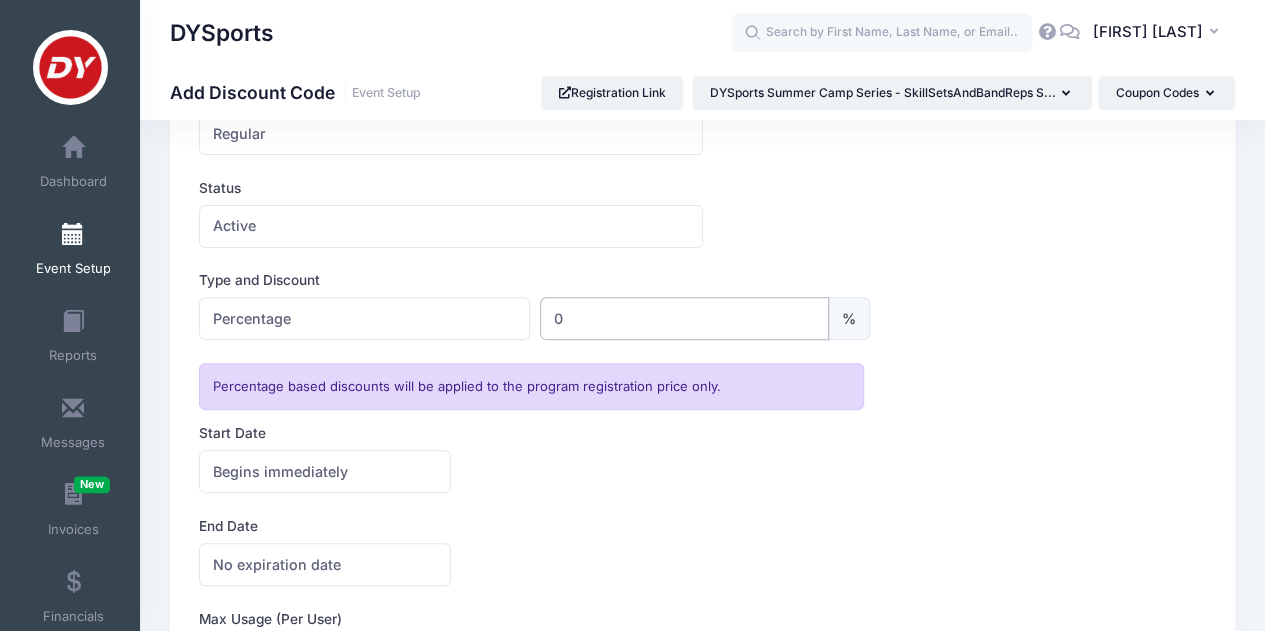 click on "0" at bounding box center (685, 318) 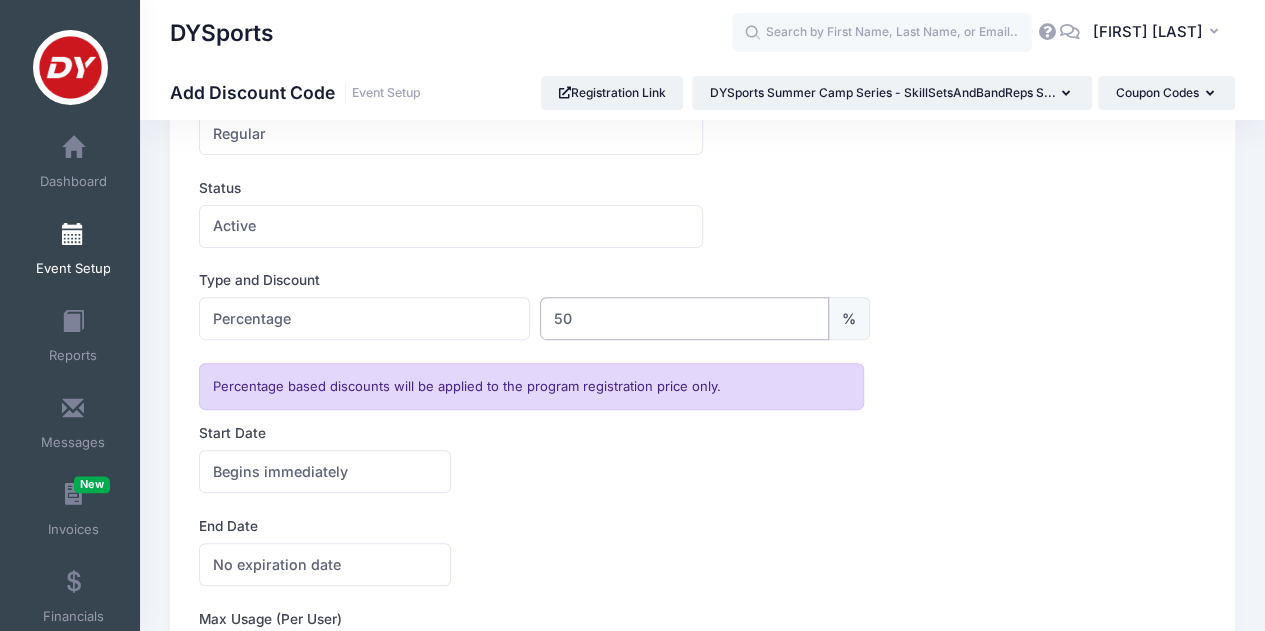 type on "50" 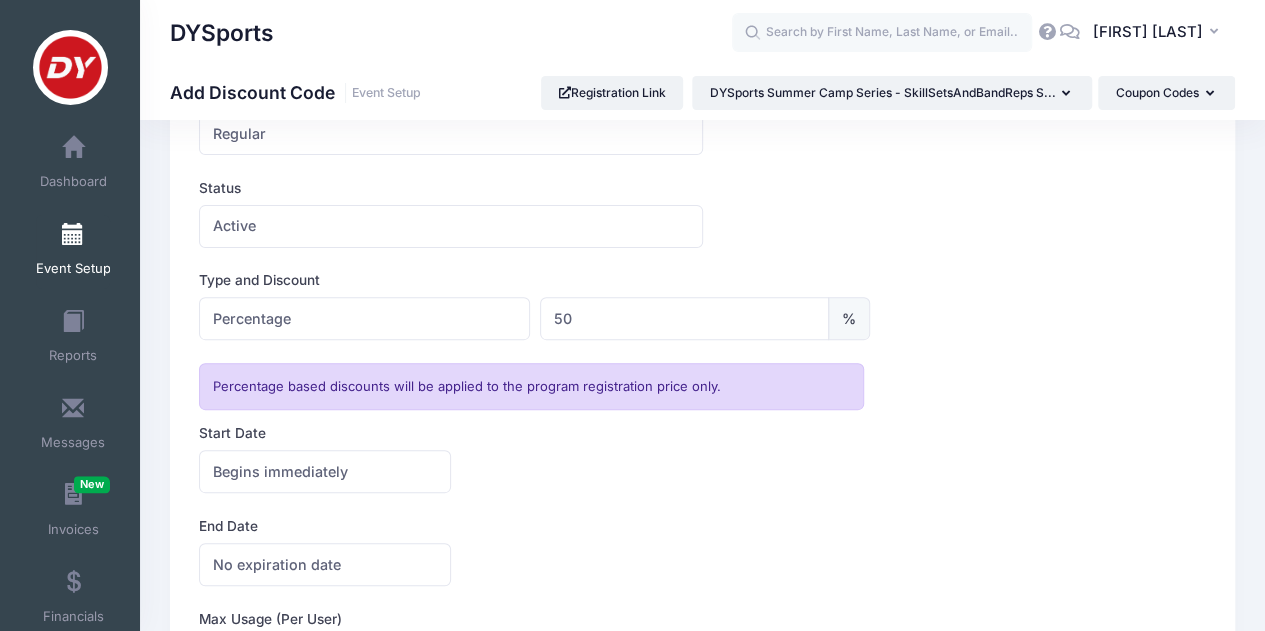 click on "End Date
No expiration date
Expires on
No expiration date
America/New York America/Los Angeles America/Chicago America/Denver                              America/New York" at bounding box center [702, 551] 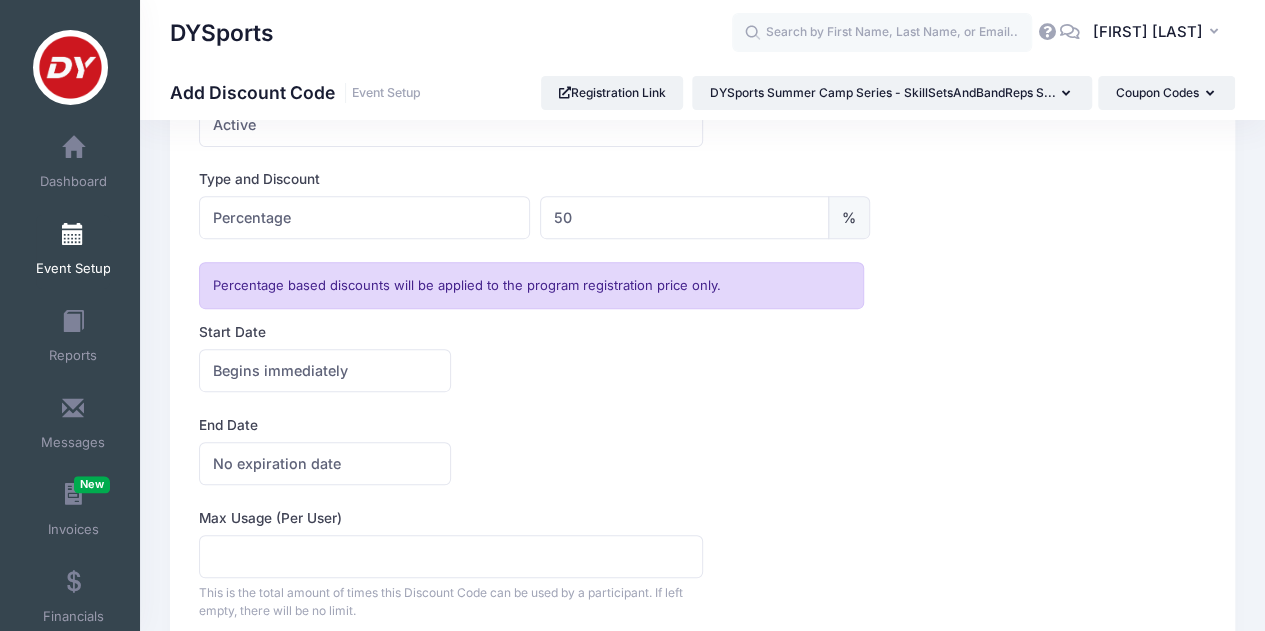 scroll, scrollTop: 400, scrollLeft: 0, axis: vertical 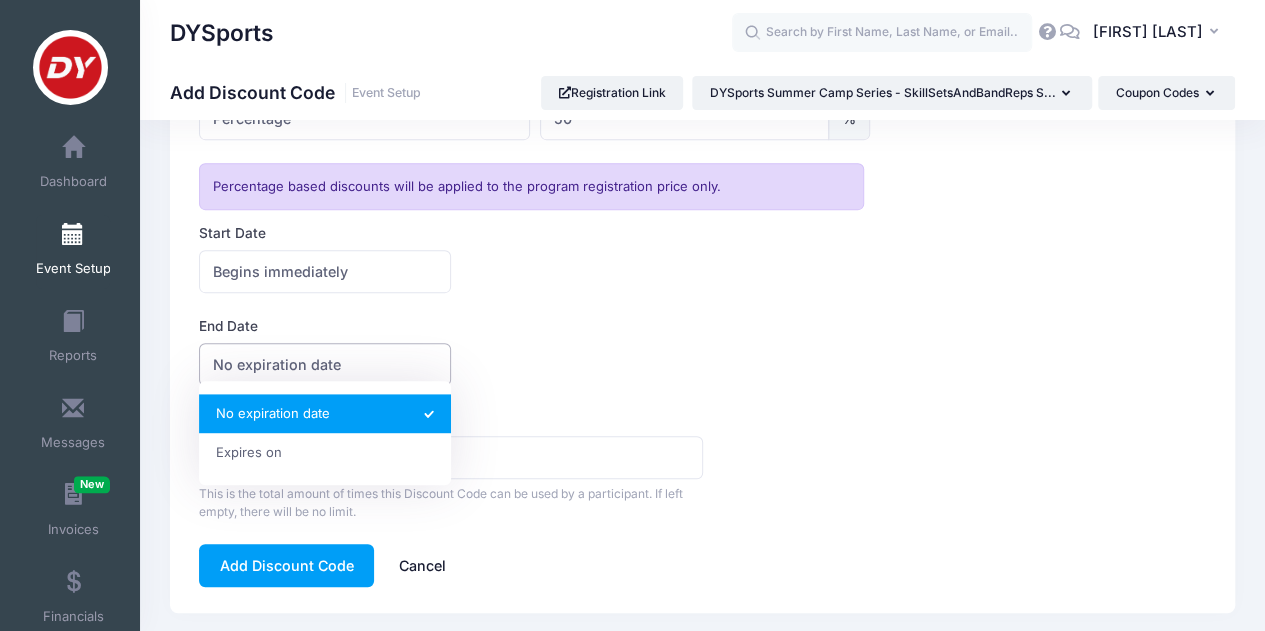 click on "No expiration date" at bounding box center [325, 364] 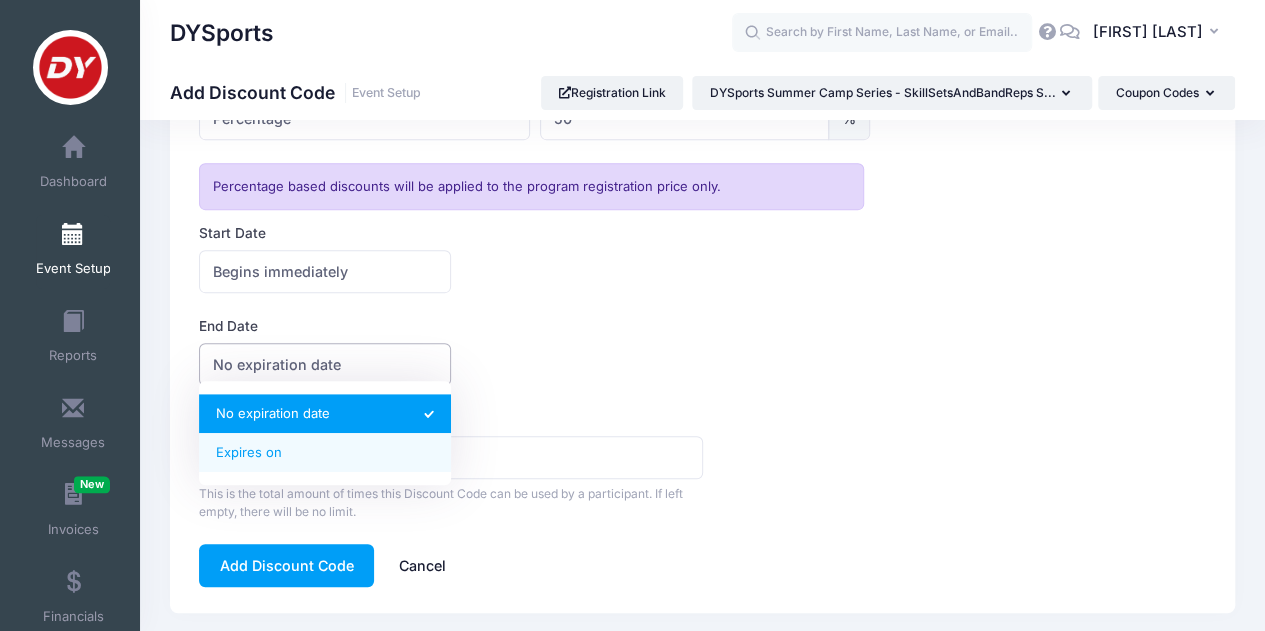 select on "1" 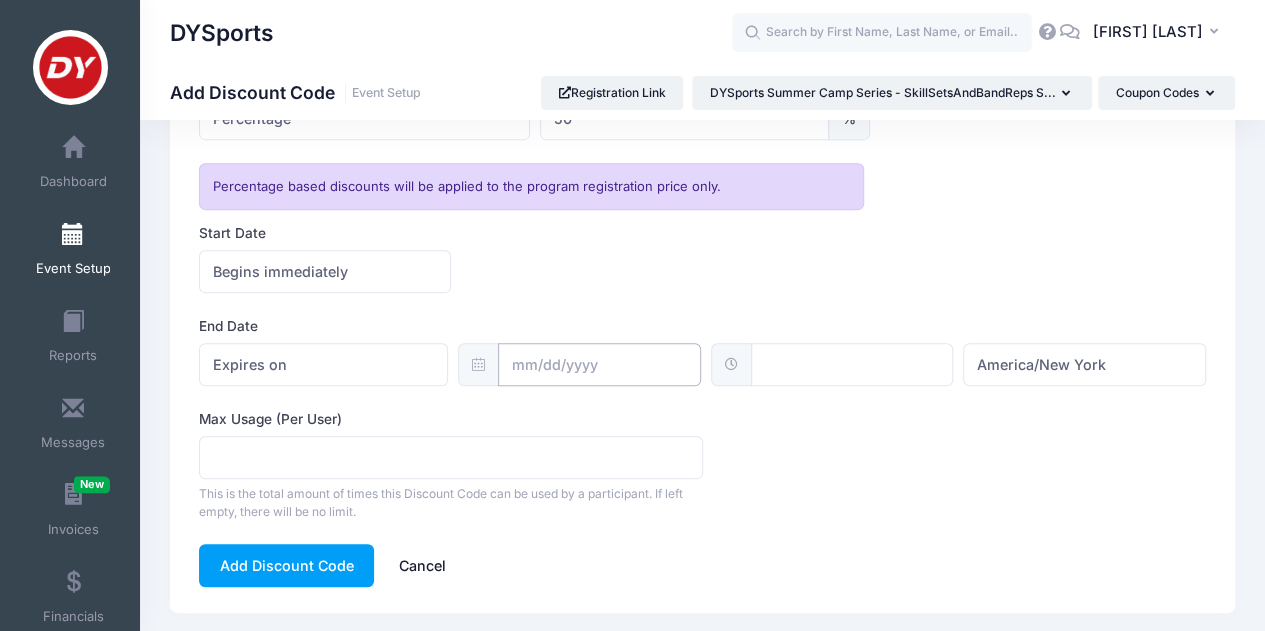 click at bounding box center [599, 364] 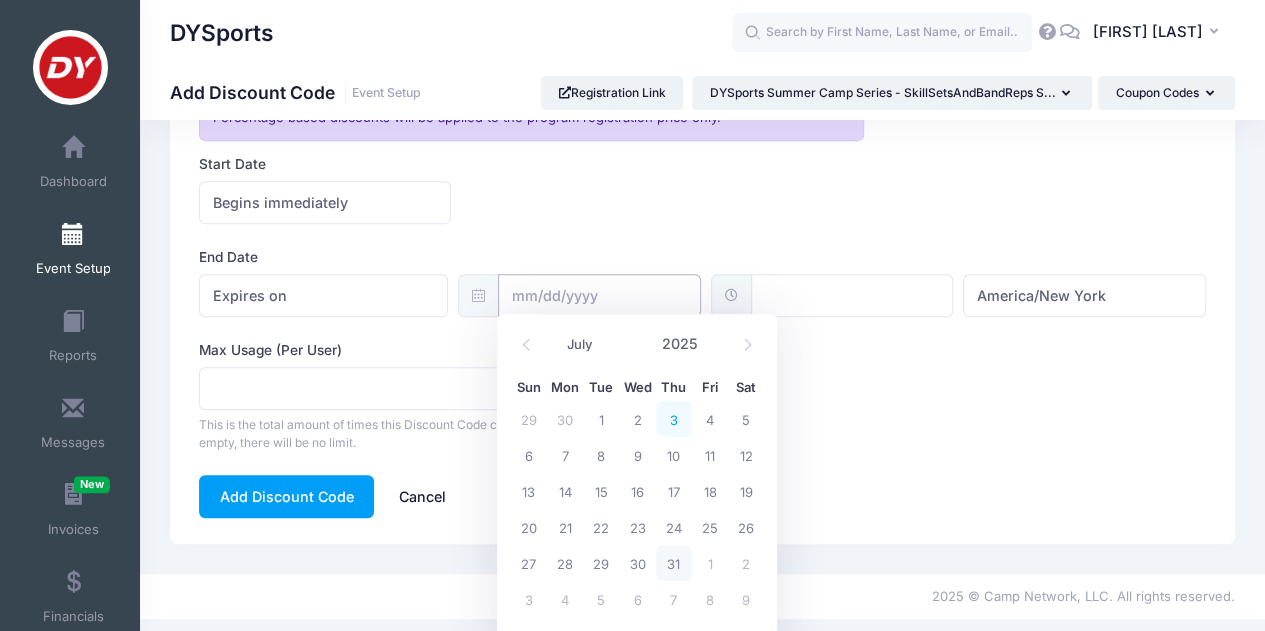 scroll, scrollTop: 504, scrollLeft: 0, axis: vertical 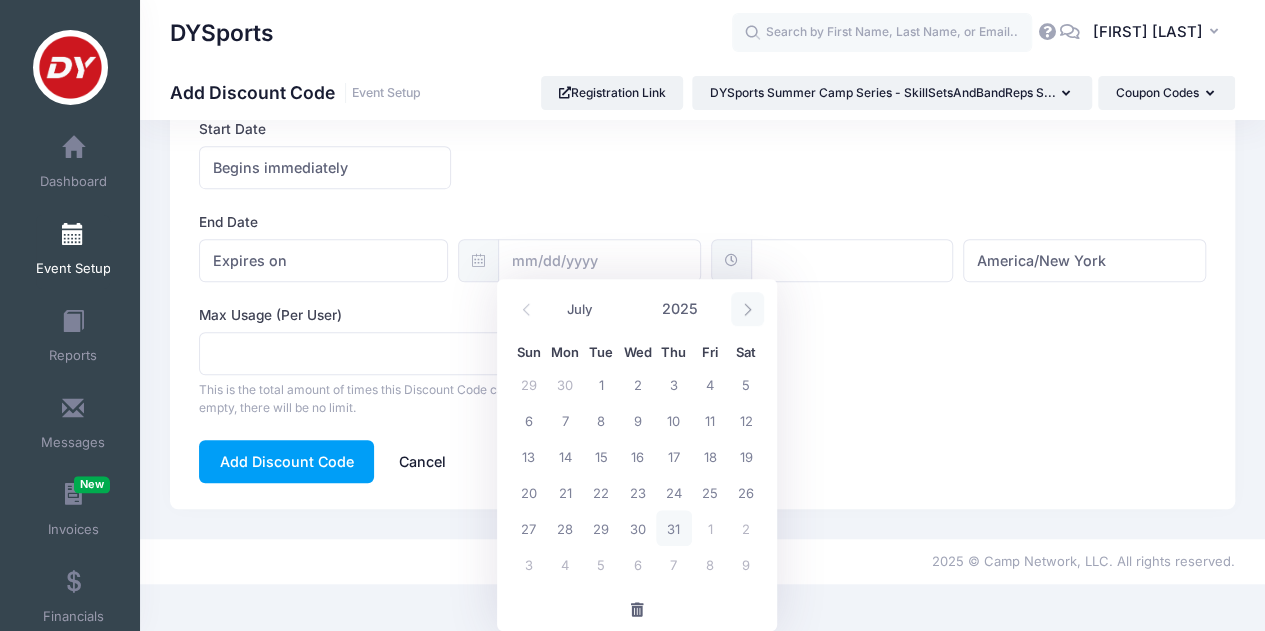 click 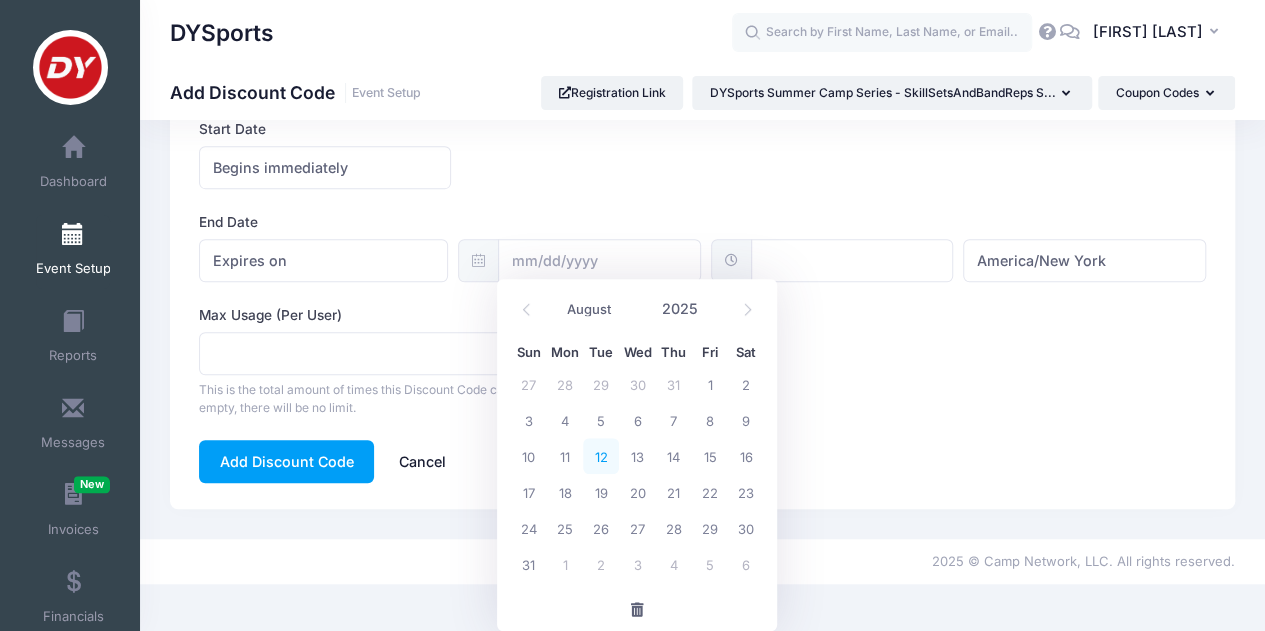 click on "12" at bounding box center (601, 456) 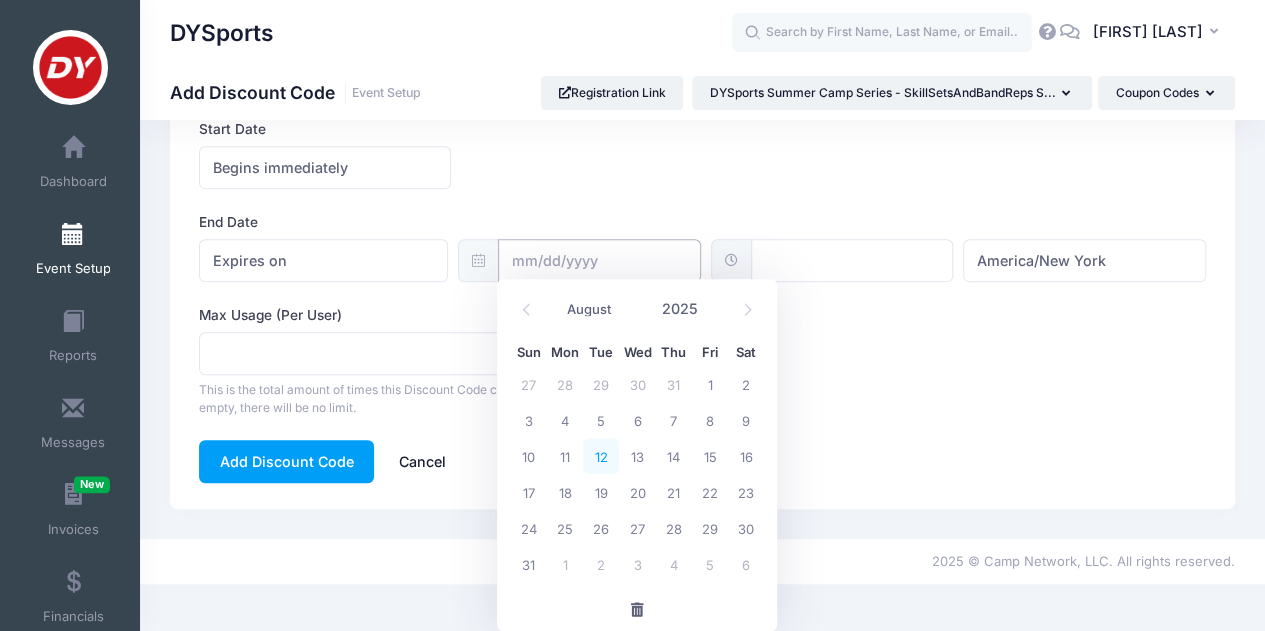 type on "08/12/2025" 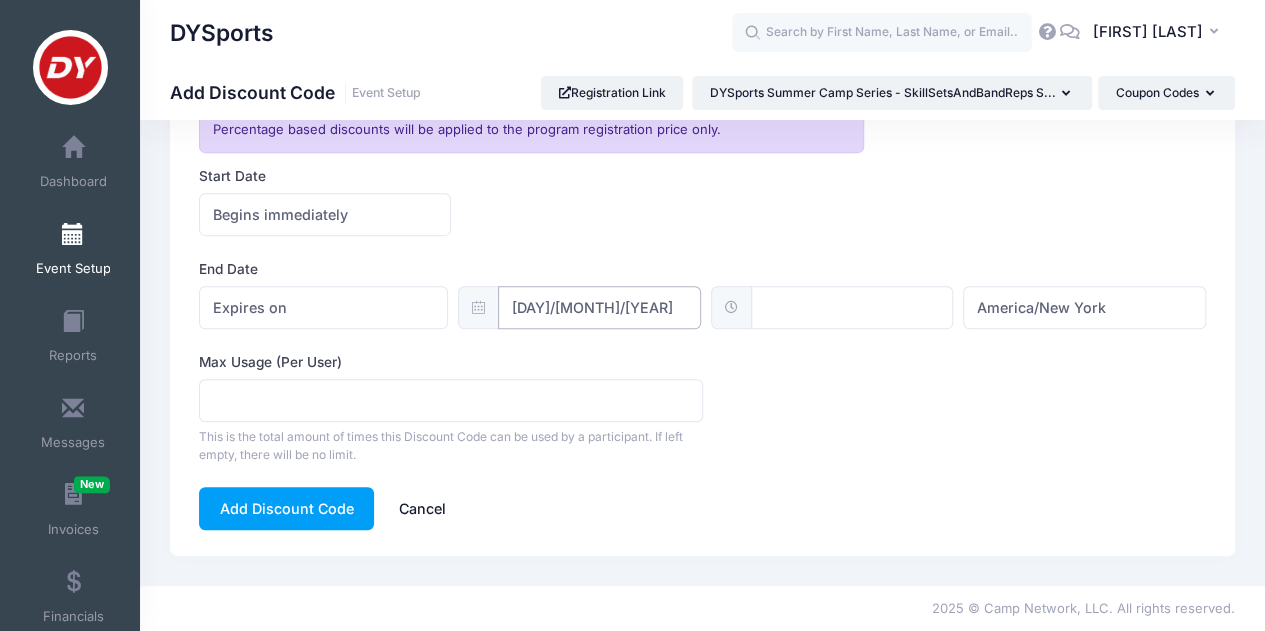 scroll, scrollTop: 452, scrollLeft: 0, axis: vertical 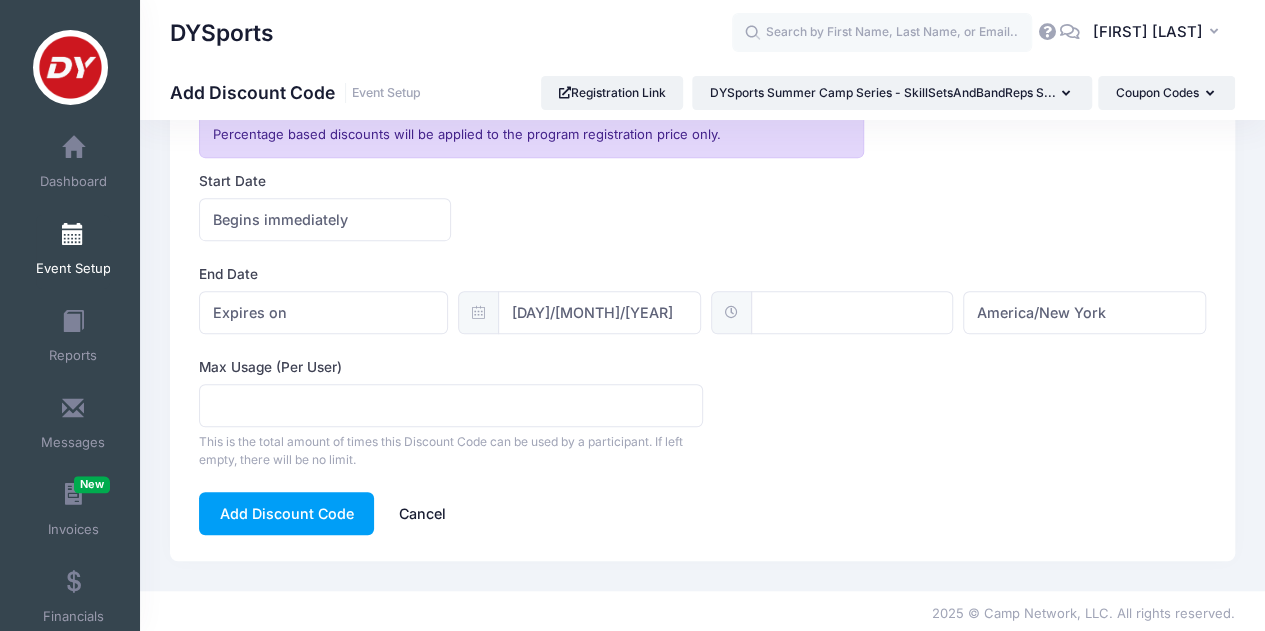 click at bounding box center (852, 312) 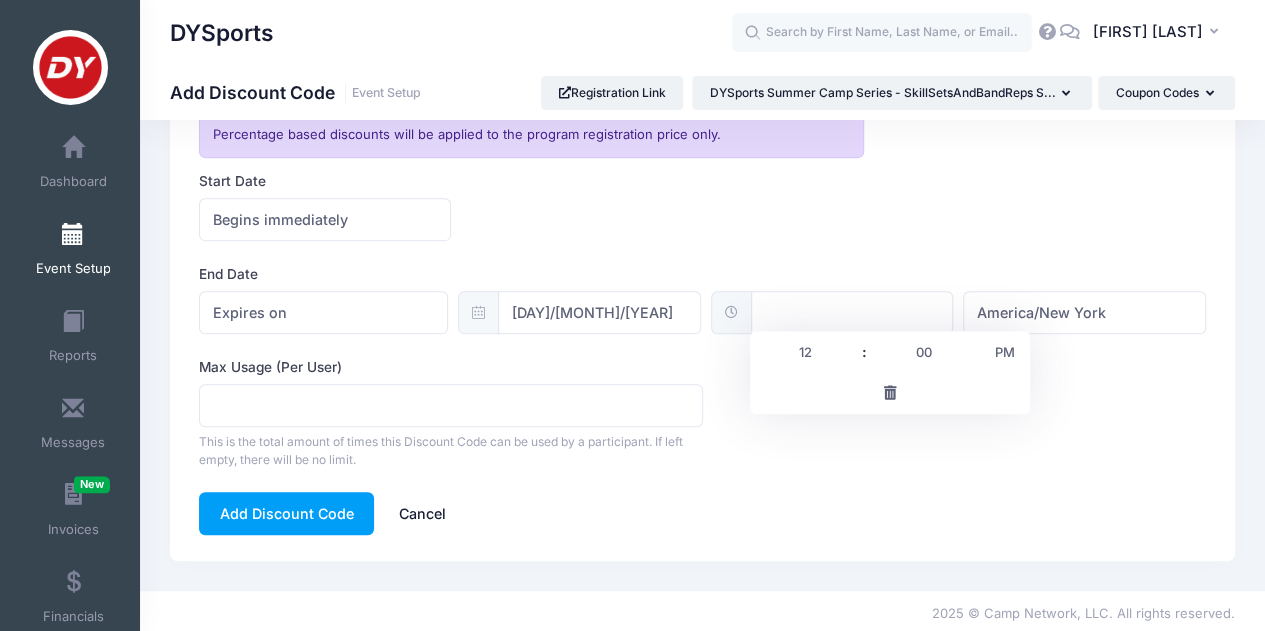 type on "12:00" 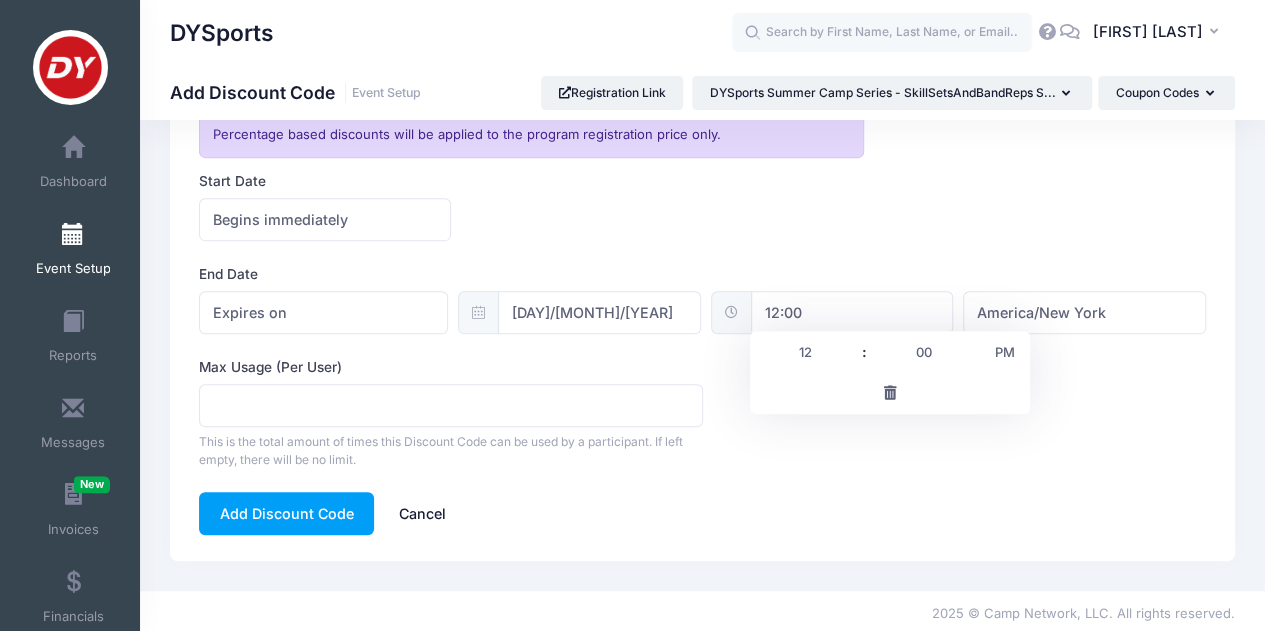 click on "Max Usage (Per User)
This is the total amount of times this Discount Code can be used by a participant. If left empty, there will be no limit." at bounding box center [702, 413] 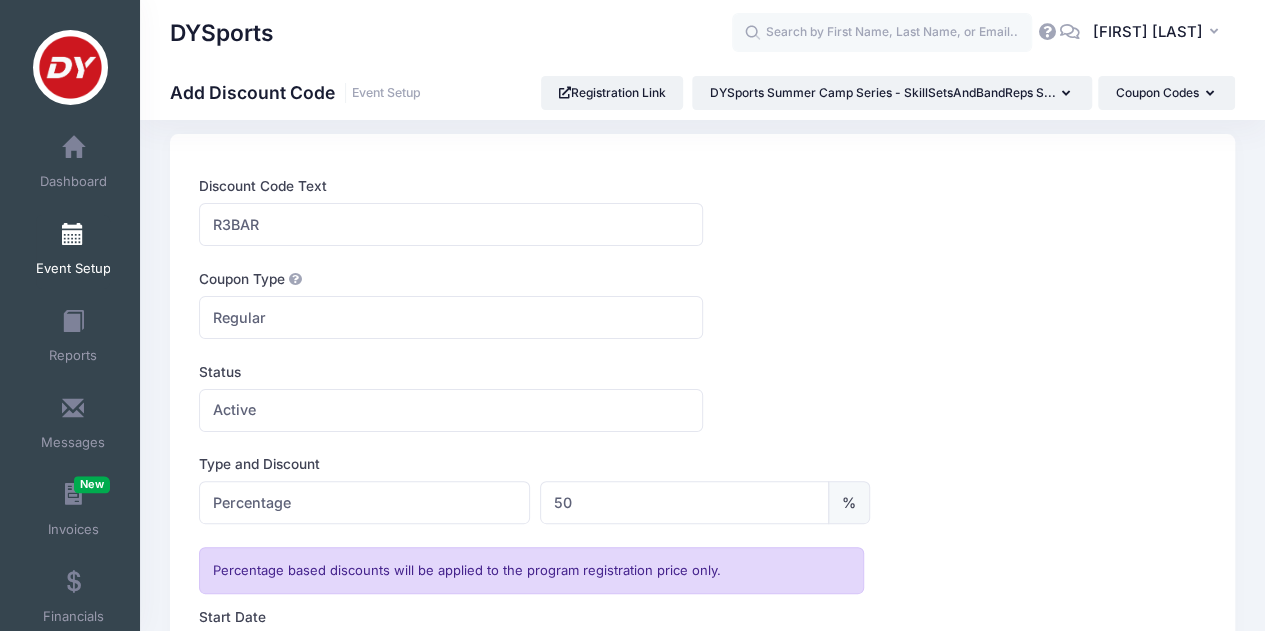 scroll, scrollTop: 0, scrollLeft: 0, axis: both 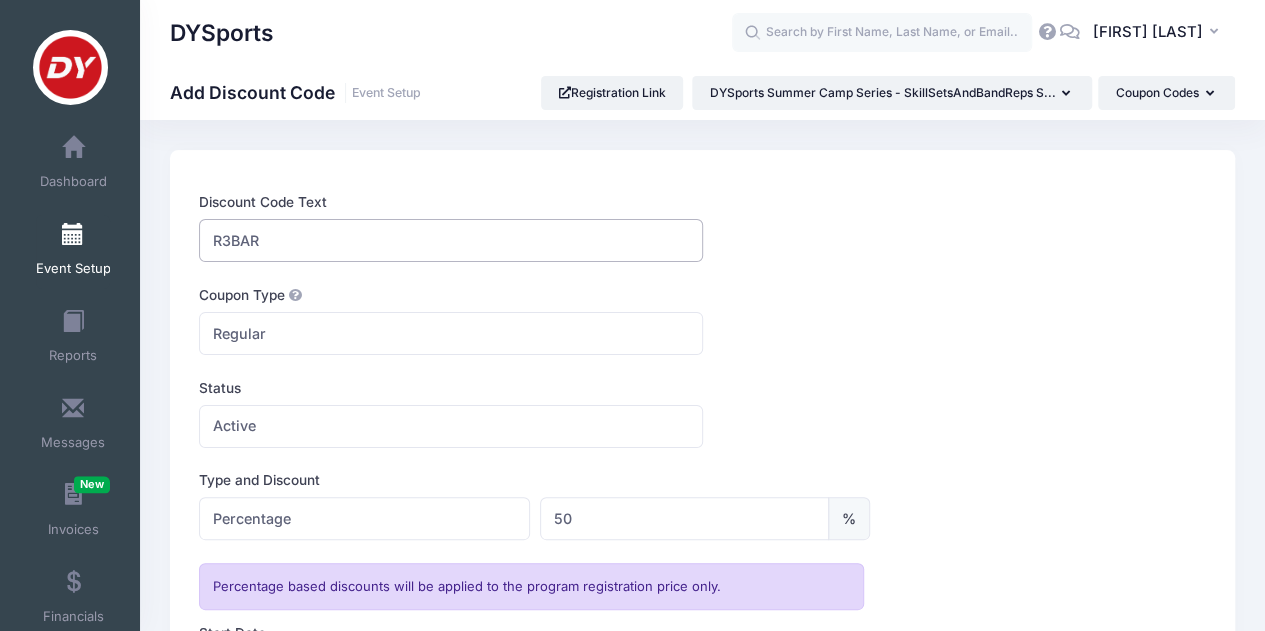 drag, startPoint x: 289, startPoint y: 230, endPoint x: 212, endPoint y: 236, distance: 77.23341 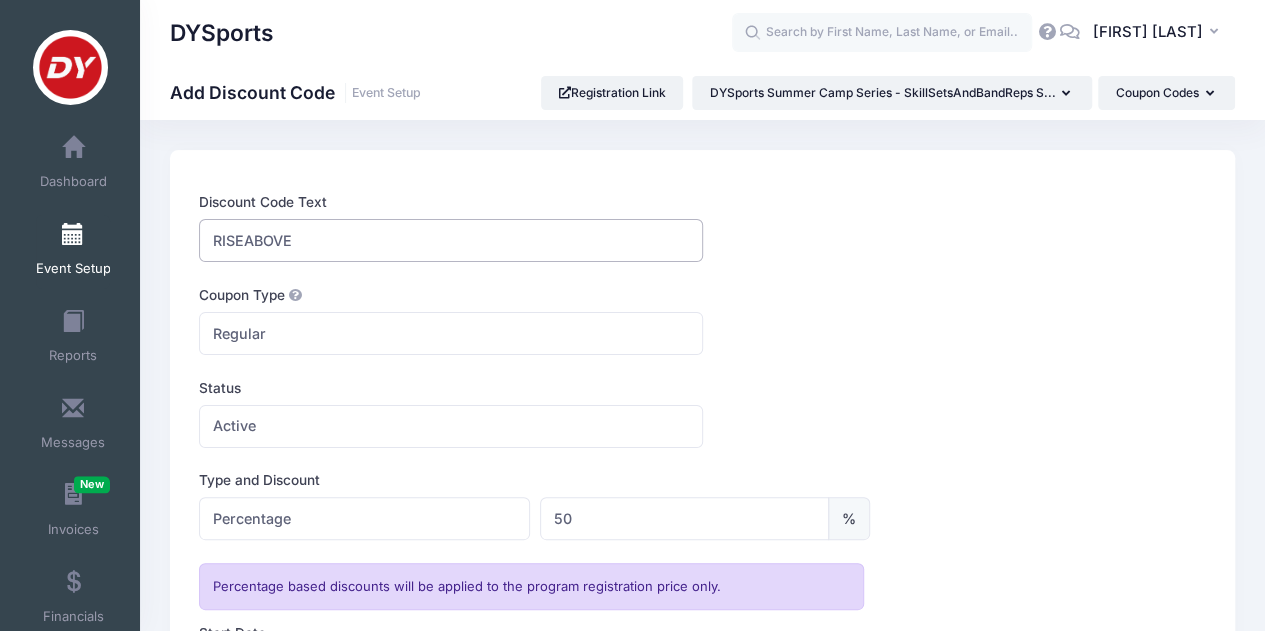 type on "RISEABOVE" 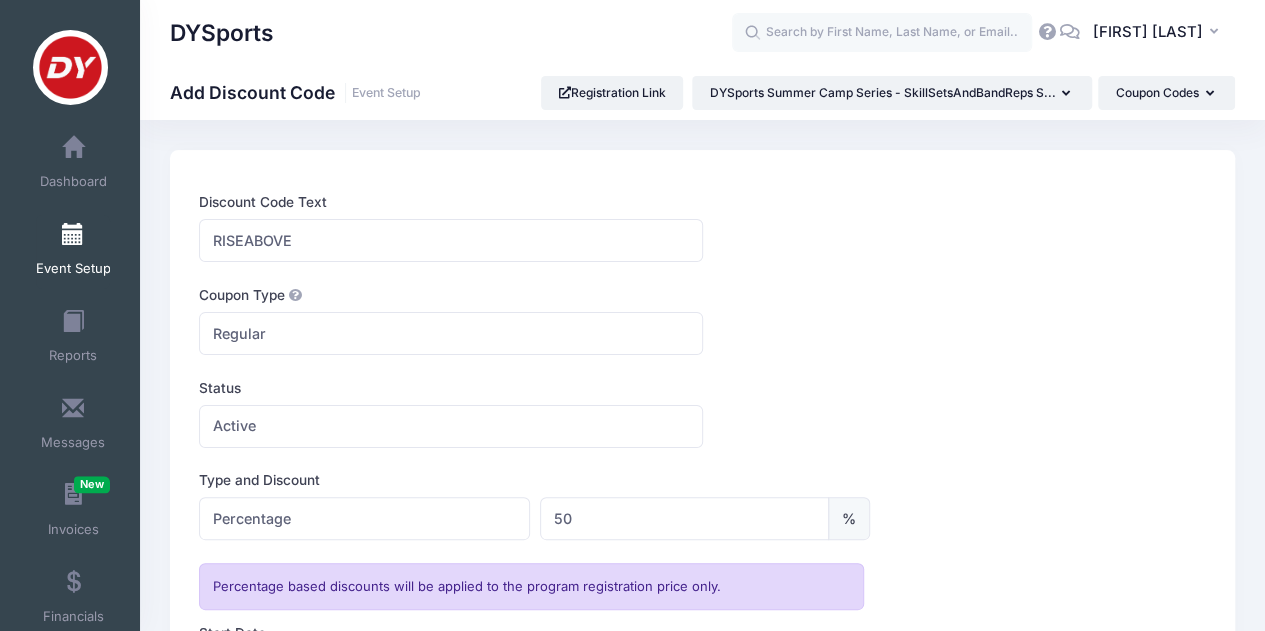 click on "Coupon Type
Regular
Conditional
Regular
These coupons will automatically apply a discount if the conditions are met." at bounding box center (702, 320) 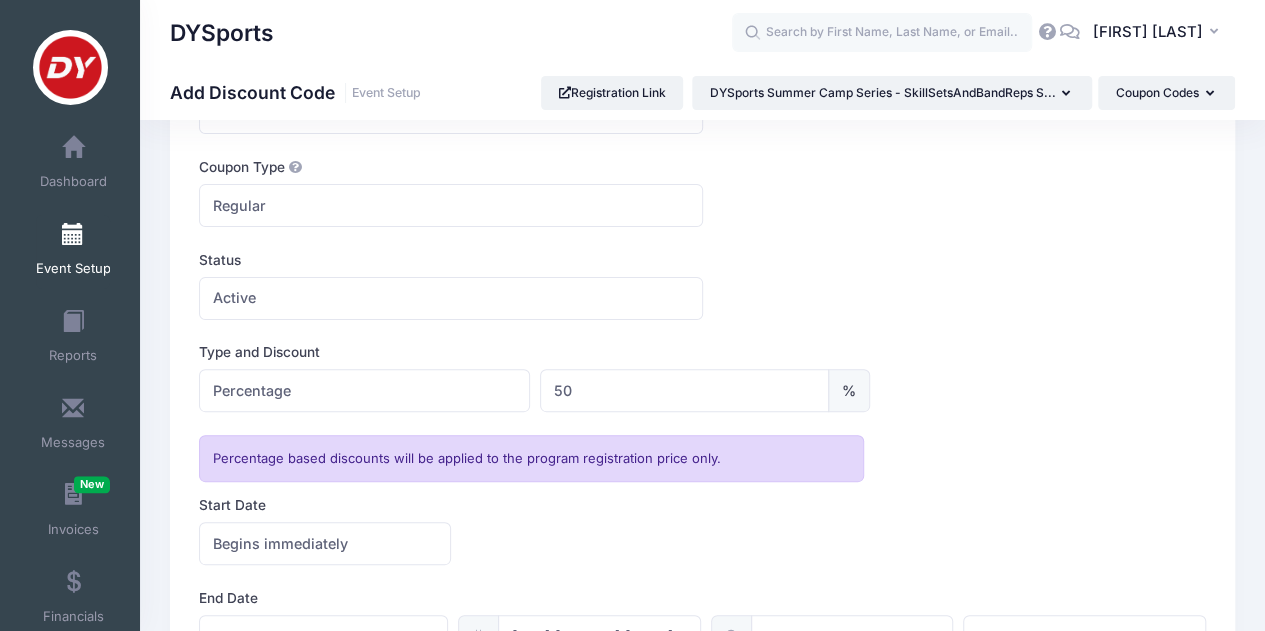 scroll, scrollTop: 200, scrollLeft: 0, axis: vertical 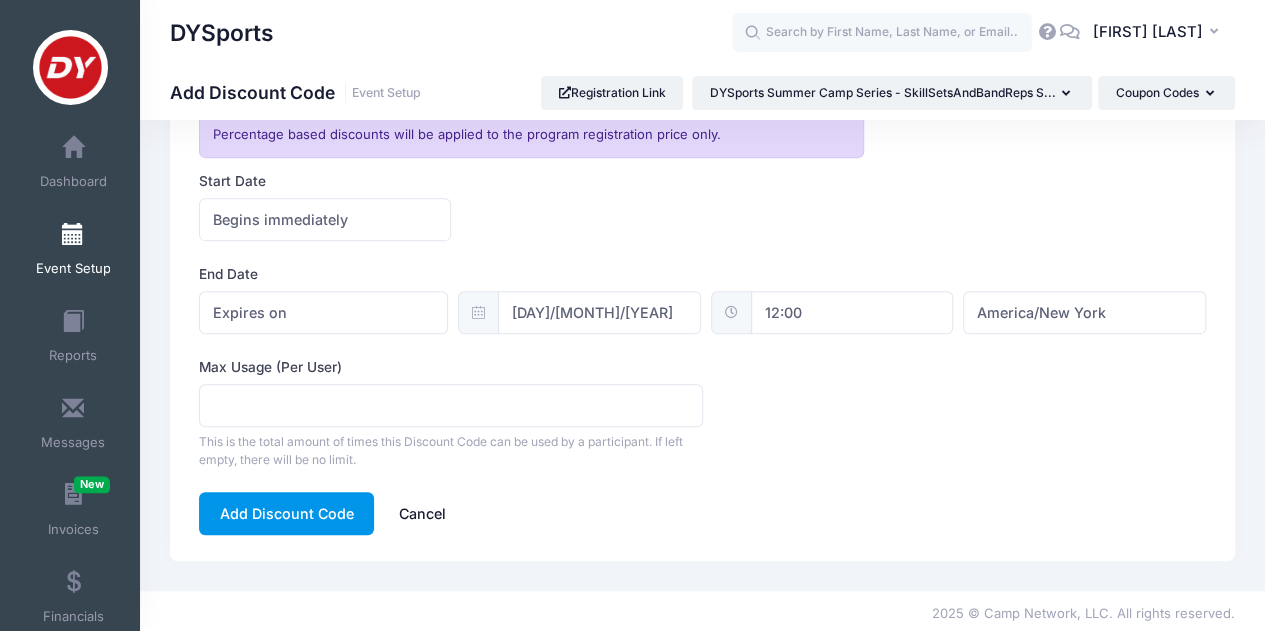 click on "Add Discount Code" at bounding box center [286, 513] 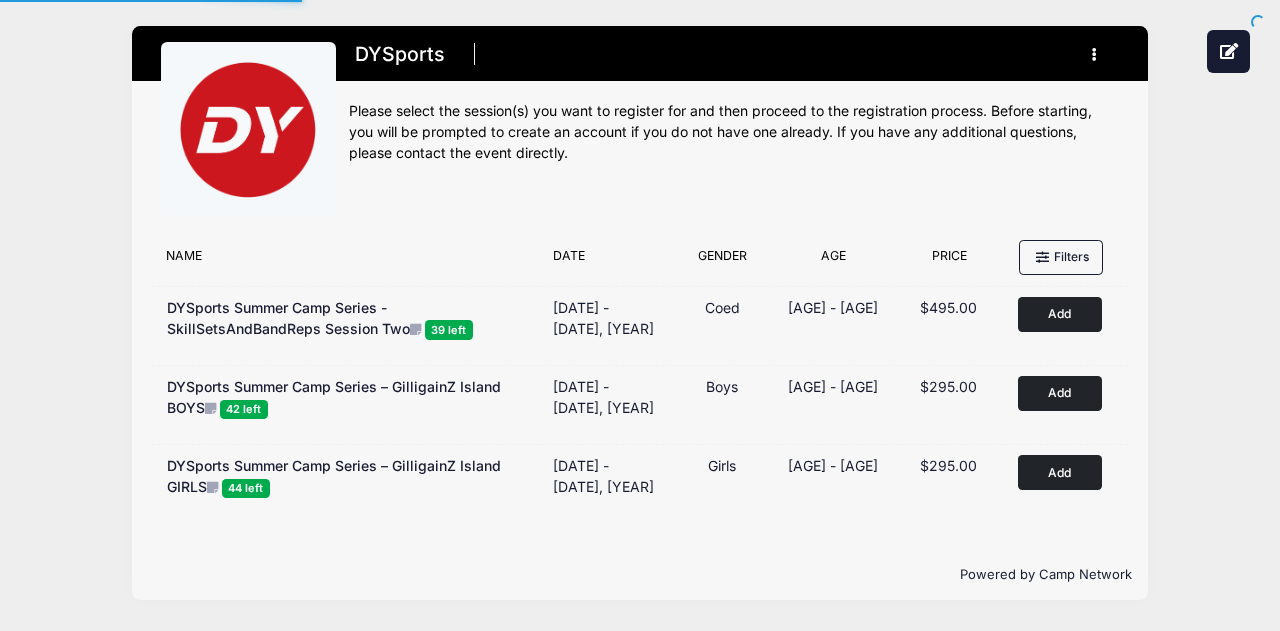scroll, scrollTop: 0, scrollLeft: 0, axis: both 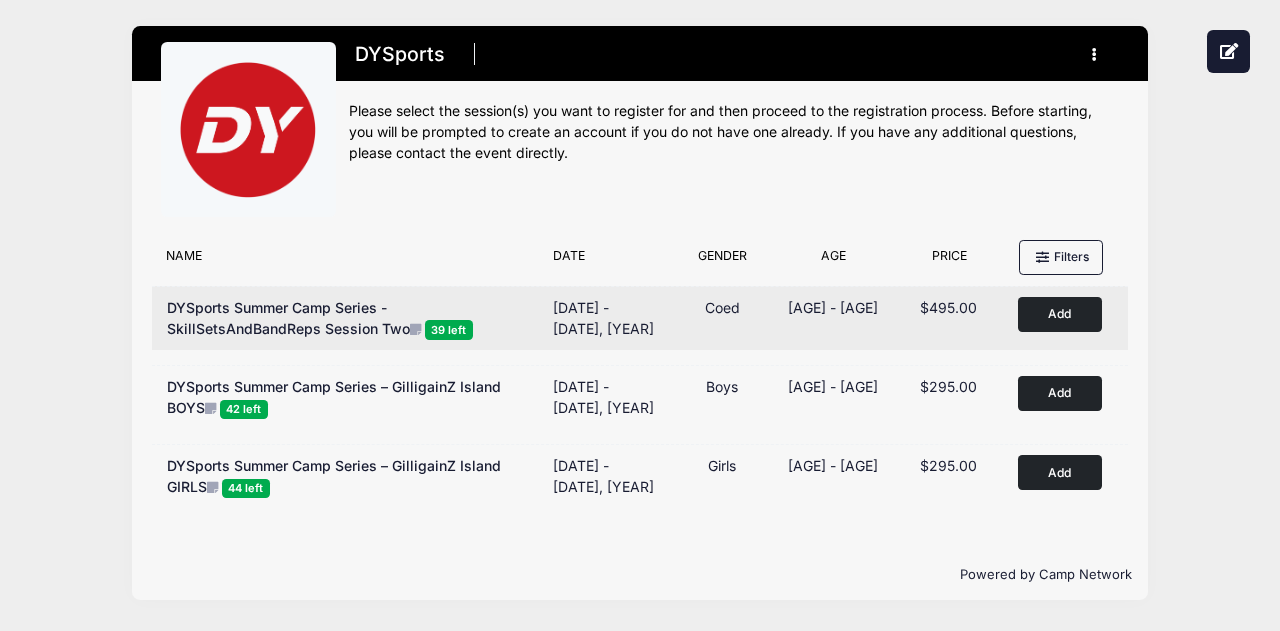 click on "DYSports Summer Camp Series - SkillSetsAndBandReps Session Two
39 left" at bounding box center (350, 318) 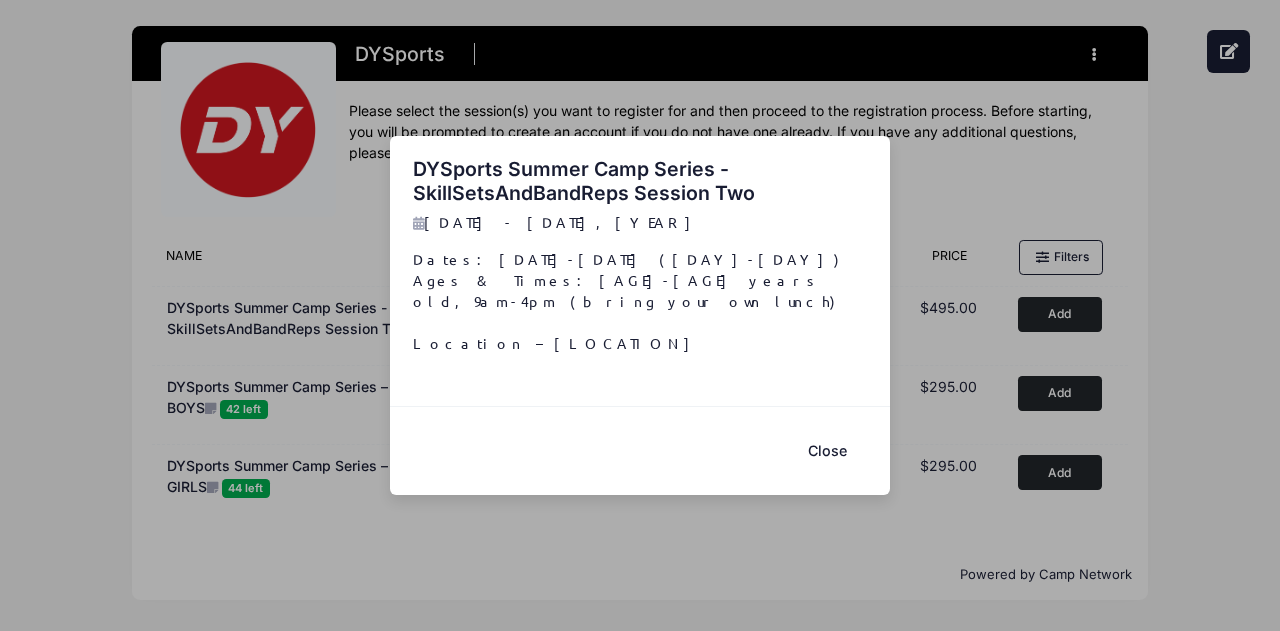 click on "Close" at bounding box center [827, 451] 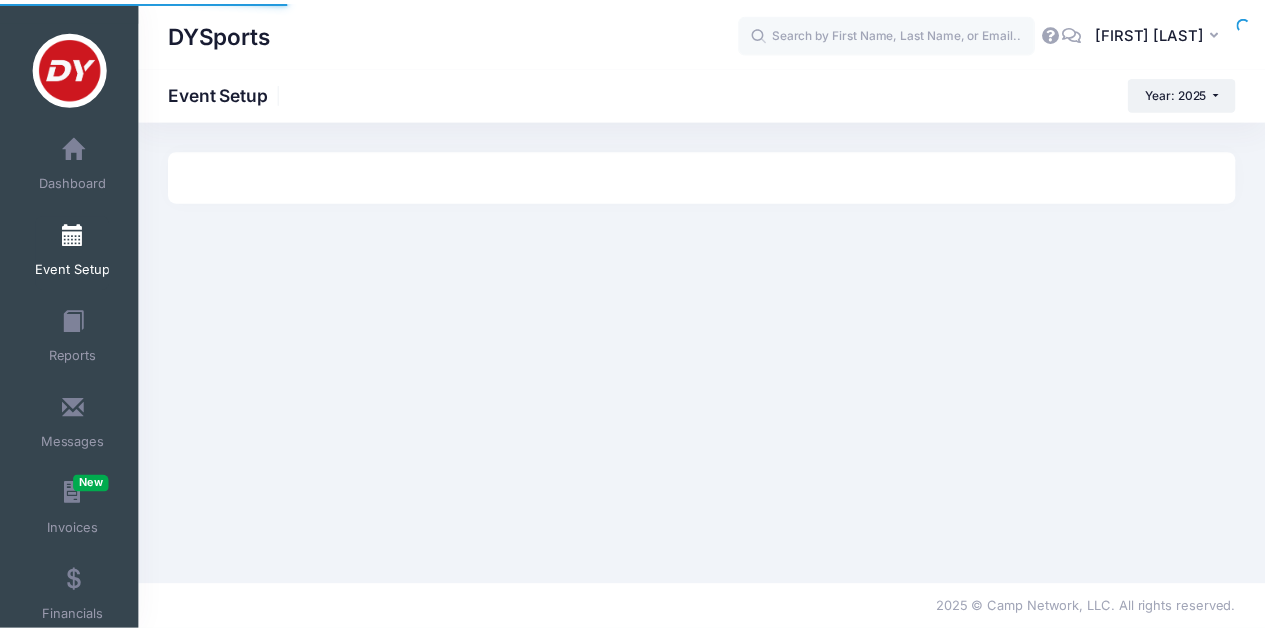 scroll, scrollTop: 0, scrollLeft: 0, axis: both 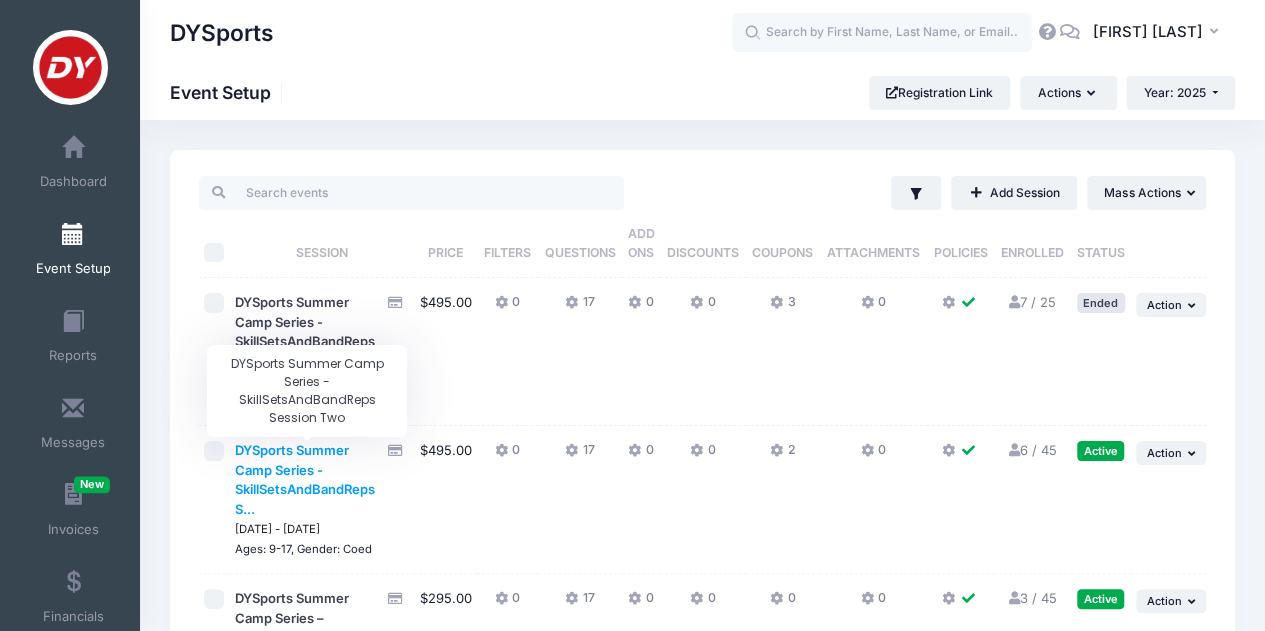 click on "DYSports Summer Camp Series - SkillSetsAndBandReps S..." at bounding box center [305, 479] 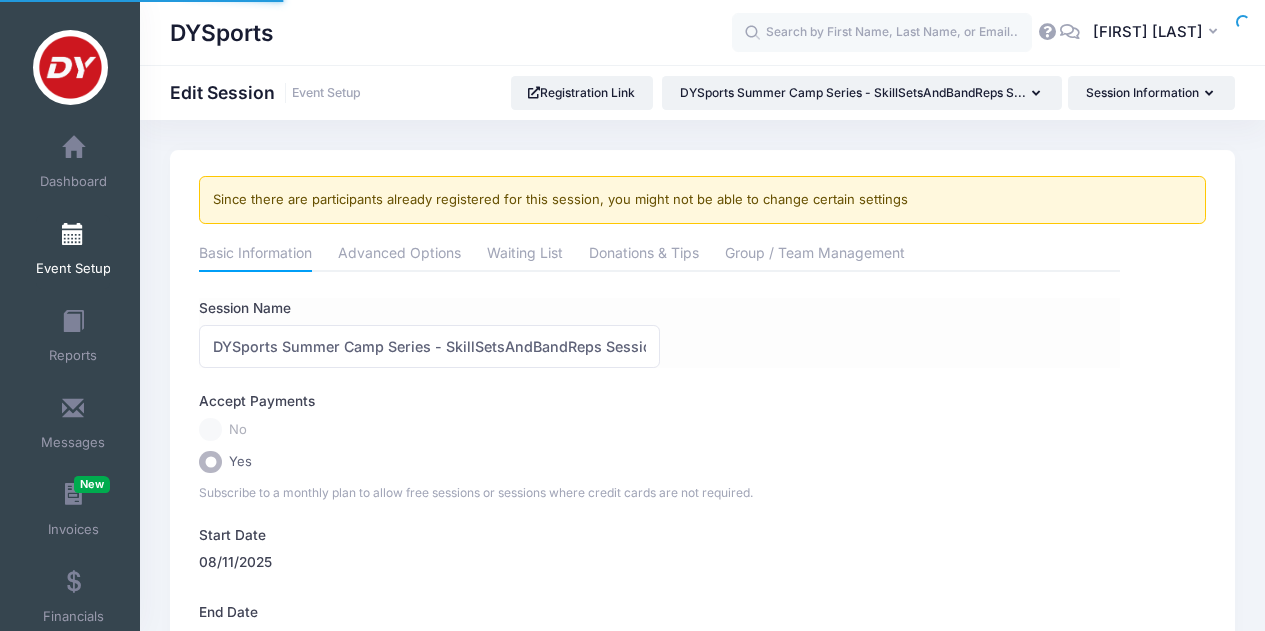 scroll, scrollTop: 0, scrollLeft: 0, axis: both 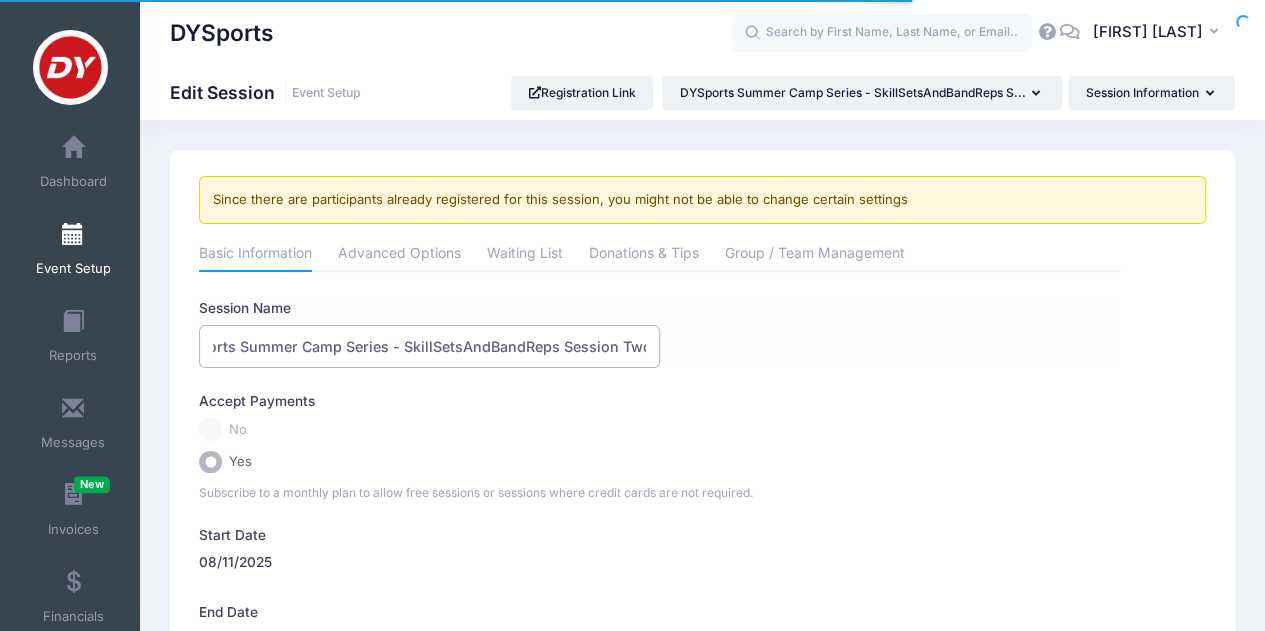 drag, startPoint x: 625, startPoint y: 352, endPoint x: 696, endPoint y: 352, distance: 71 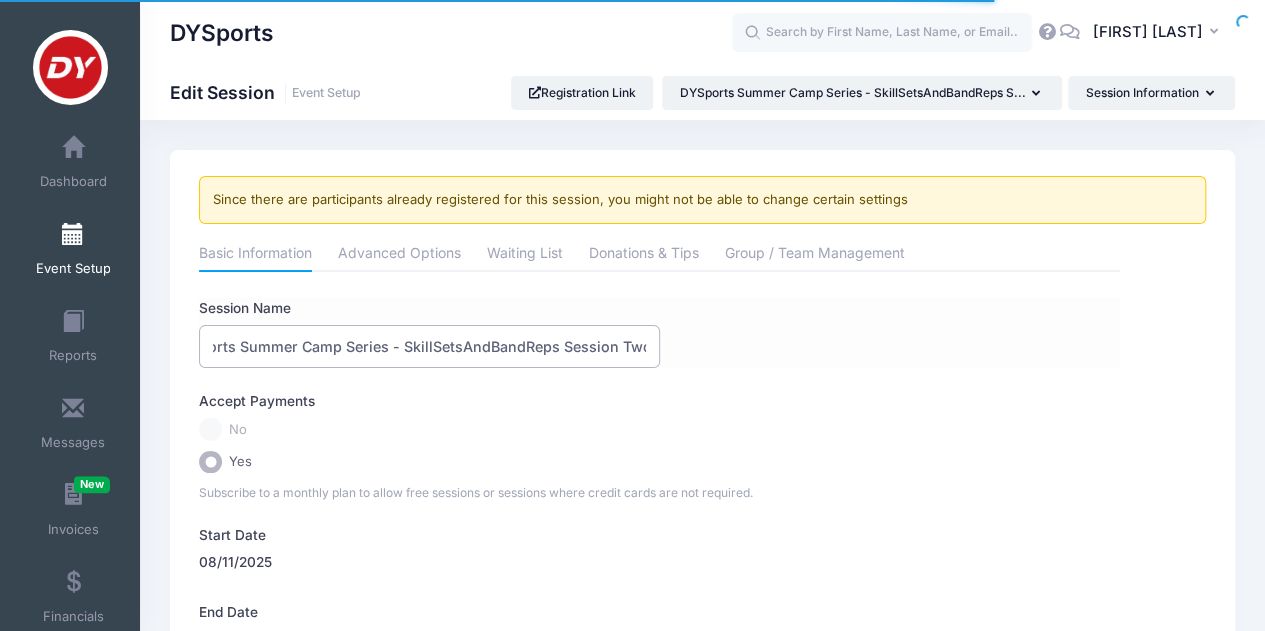 click on "DYSports Summer Camp Series - SkillSetsAndBandReps Session Two" at bounding box center [429, 346] 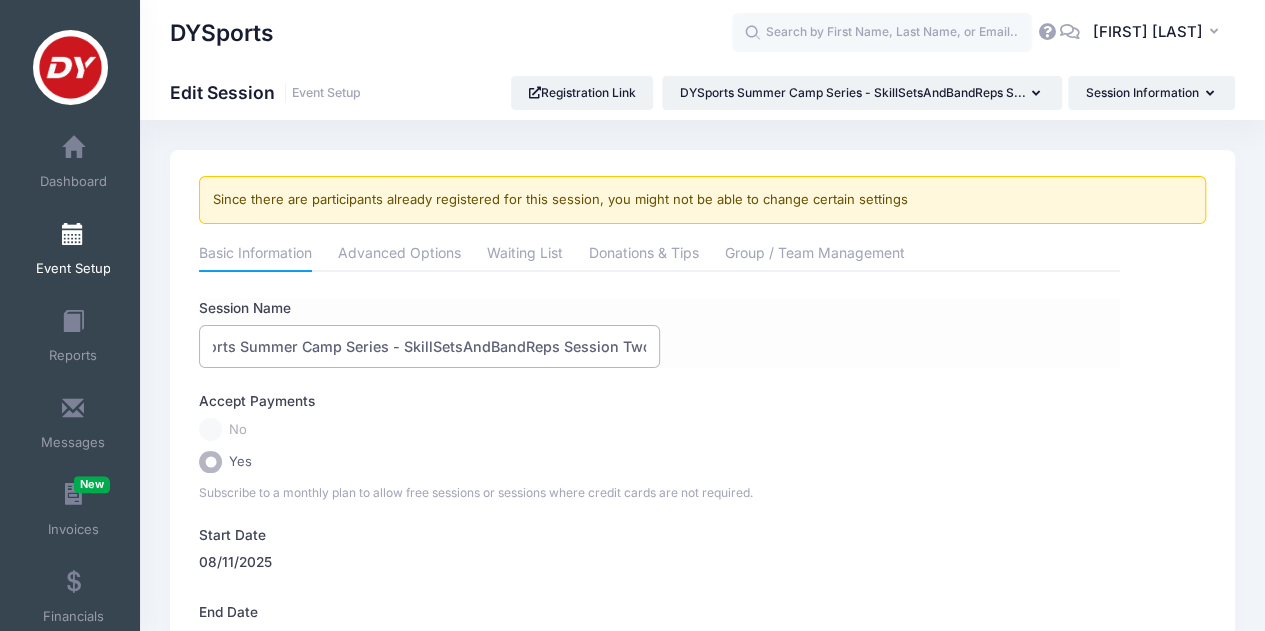 drag, startPoint x: 562, startPoint y: 347, endPoint x: 755, endPoint y: 347, distance: 193 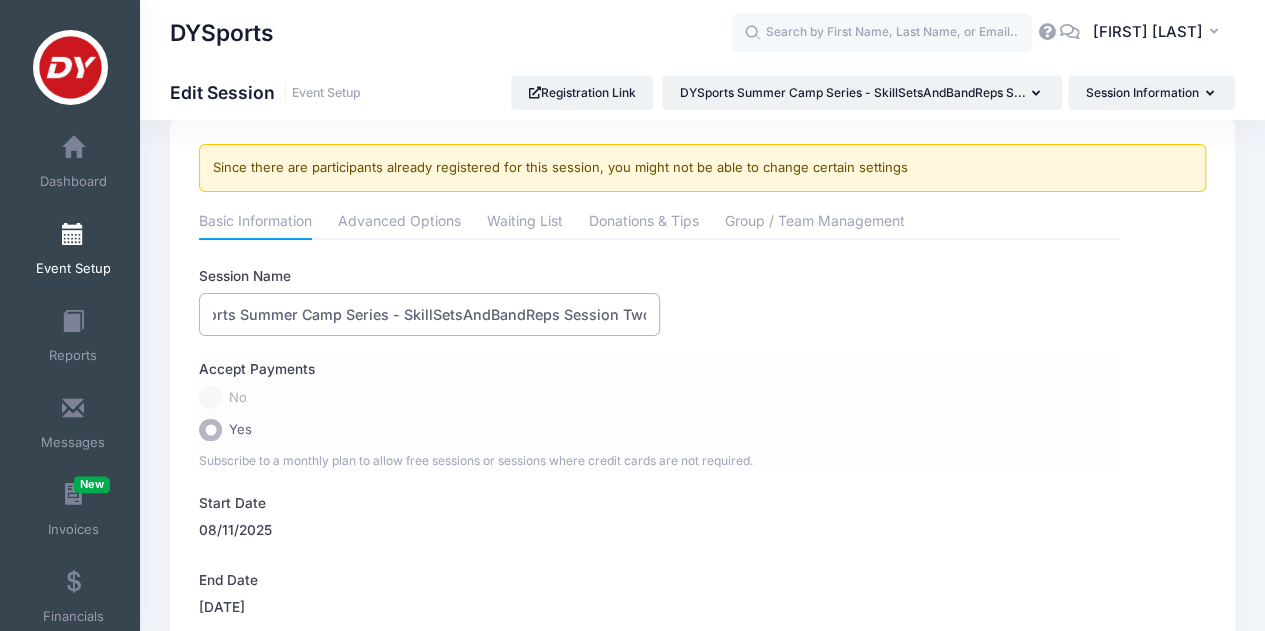 scroll, scrollTop: 0, scrollLeft: 0, axis: both 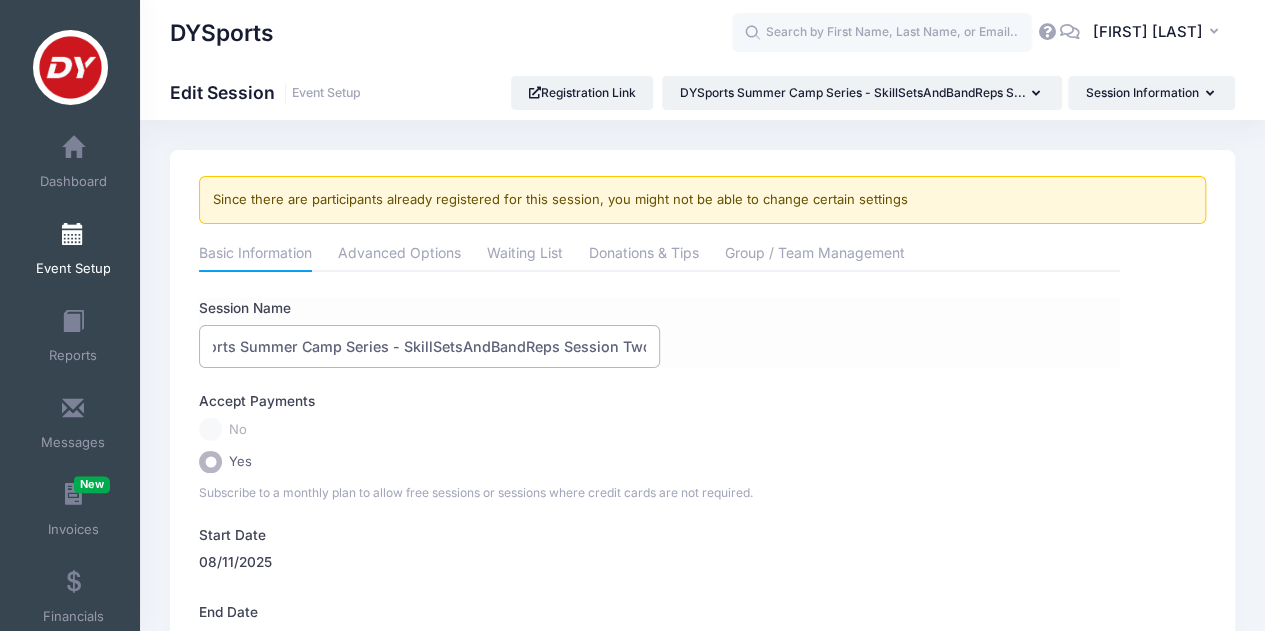 drag, startPoint x: 556, startPoint y: 349, endPoint x: 722, endPoint y: 347, distance: 166.01205 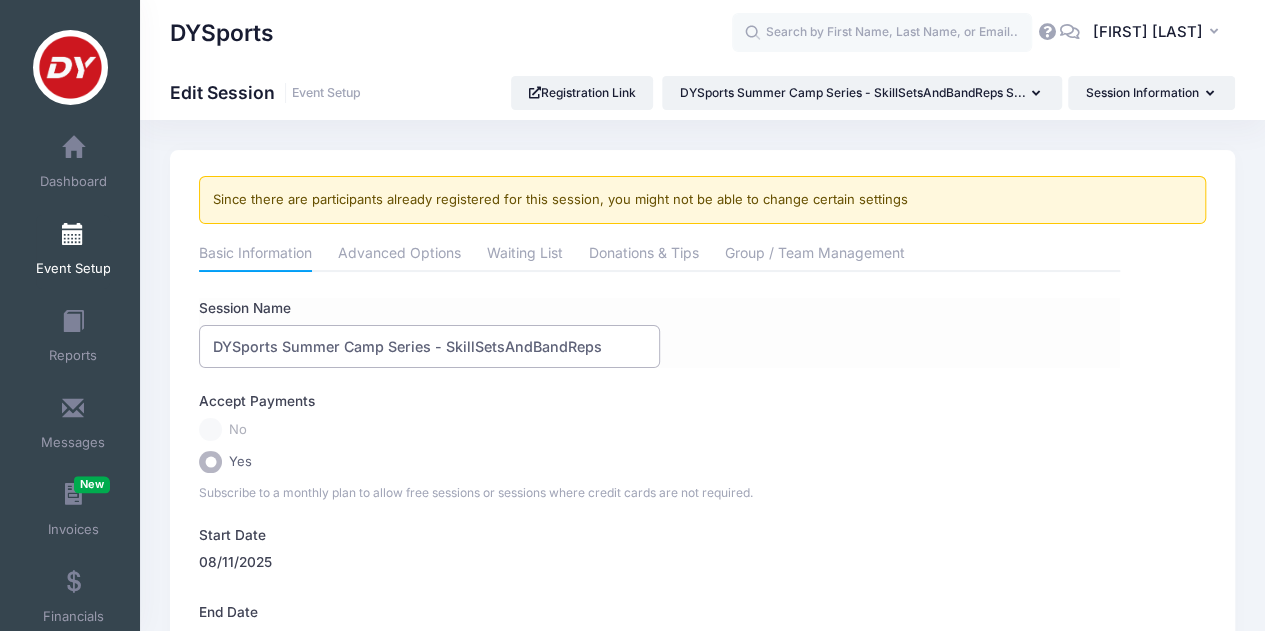 scroll, scrollTop: 0, scrollLeft: 0, axis: both 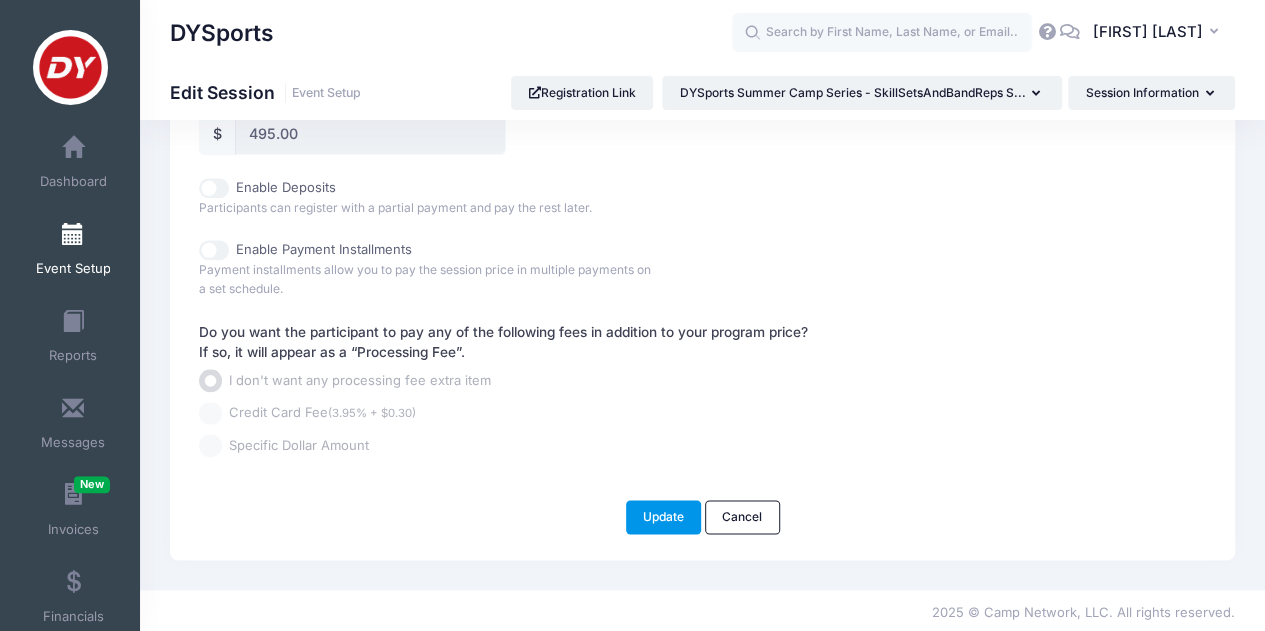 click on "Update" at bounding box center [664, 517] 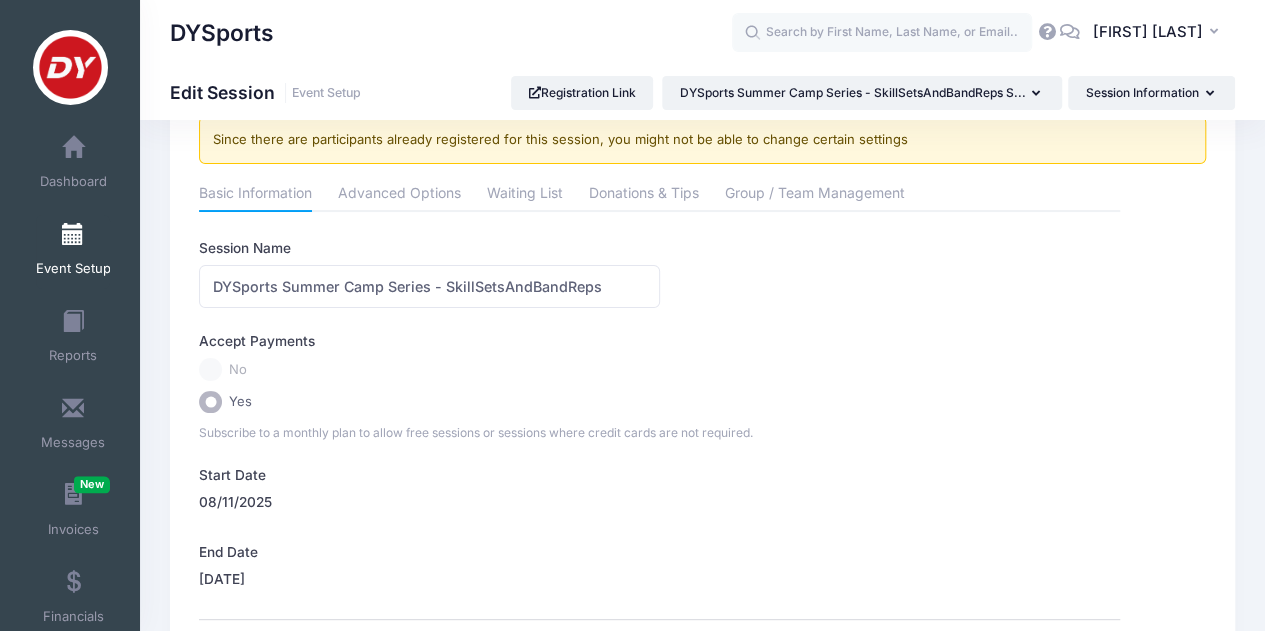 scroll, scrollTop: 0, scrollLeft: 0, axis: both 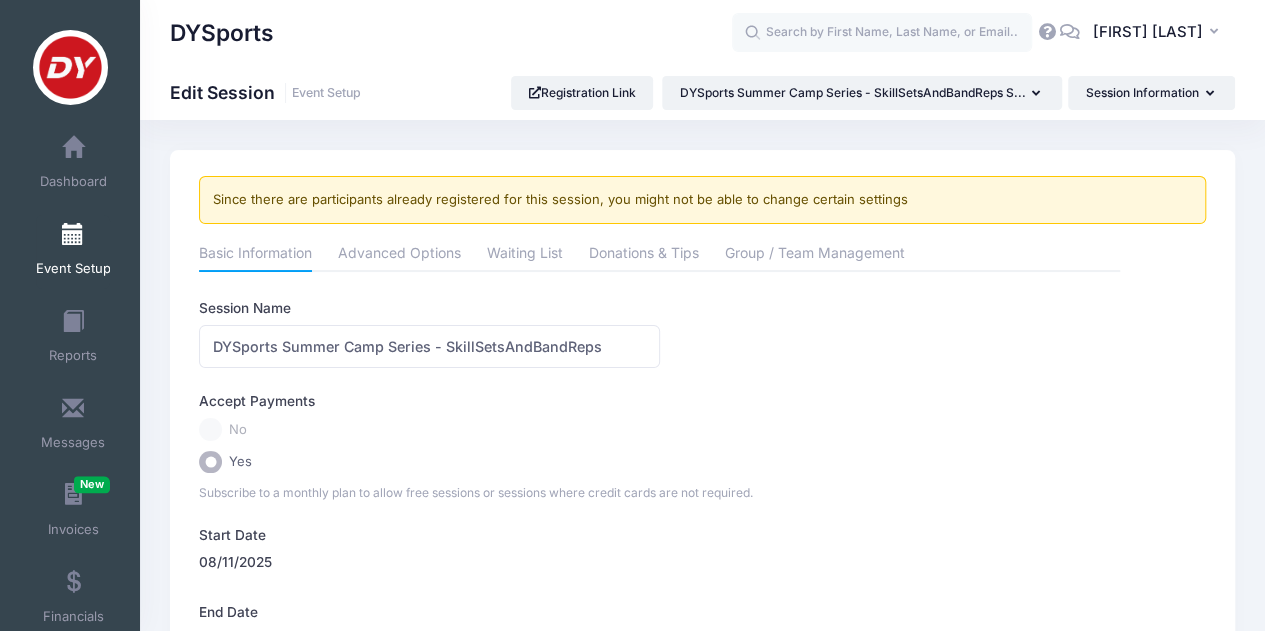 click on "Basic Information" at bounding box center [255, 255] 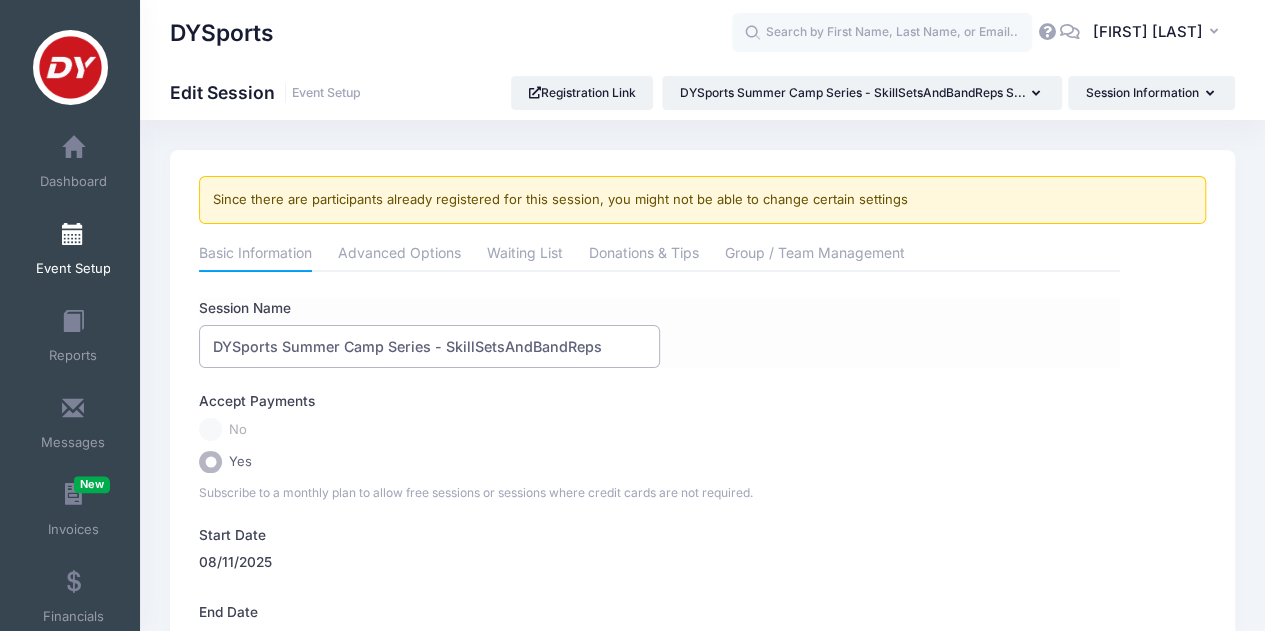 click on "DYSports Summer Camp Series - SkillSetsAndBandReps" at bounding box center (429, 346) 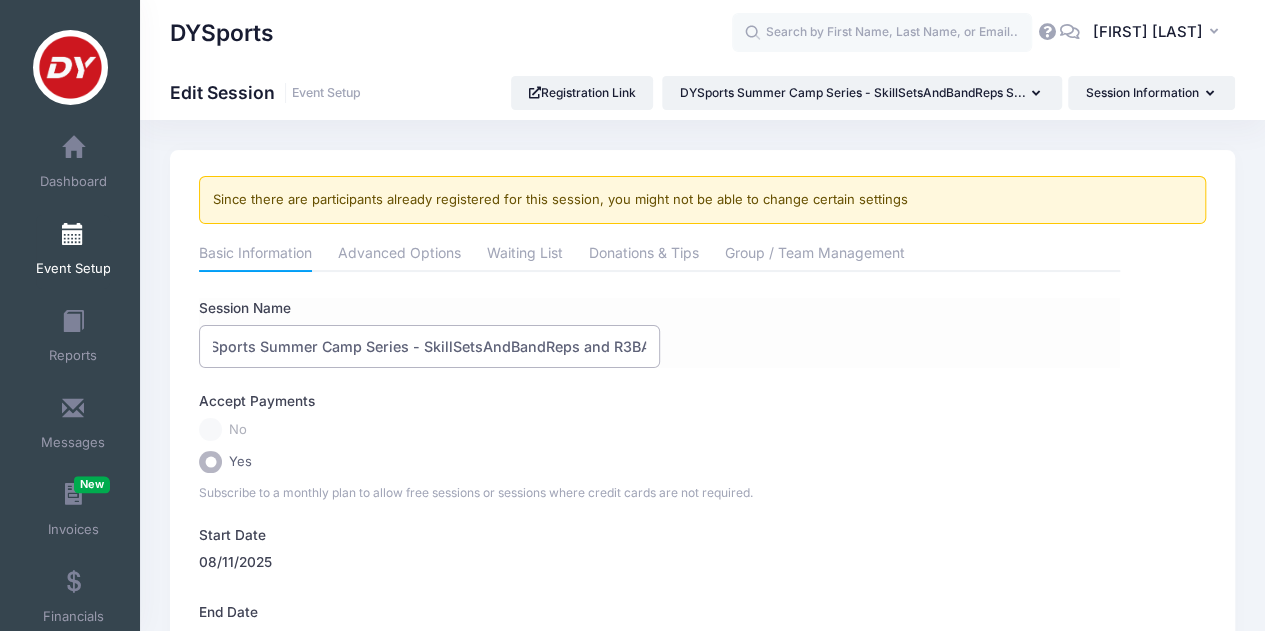 scroll, scrollTop: 0, scrollLeft: 32, axis: horizontal 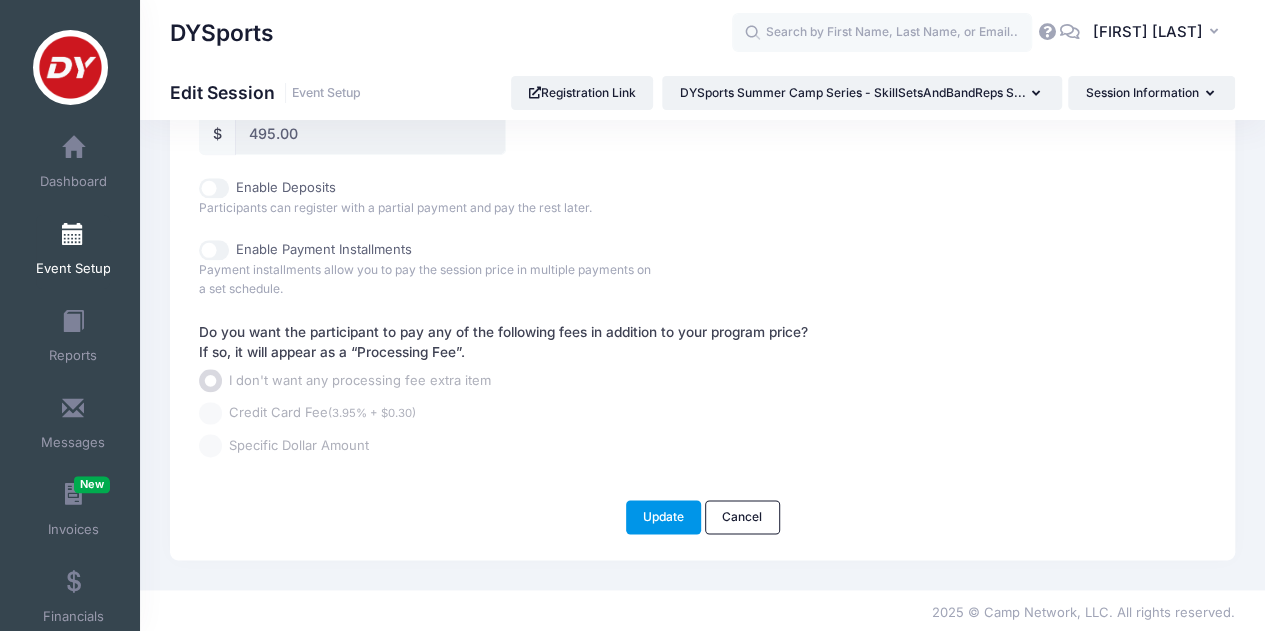 type on "DYSports Summer Camp Series - SkillSetsAndBandReps and R3BAR" 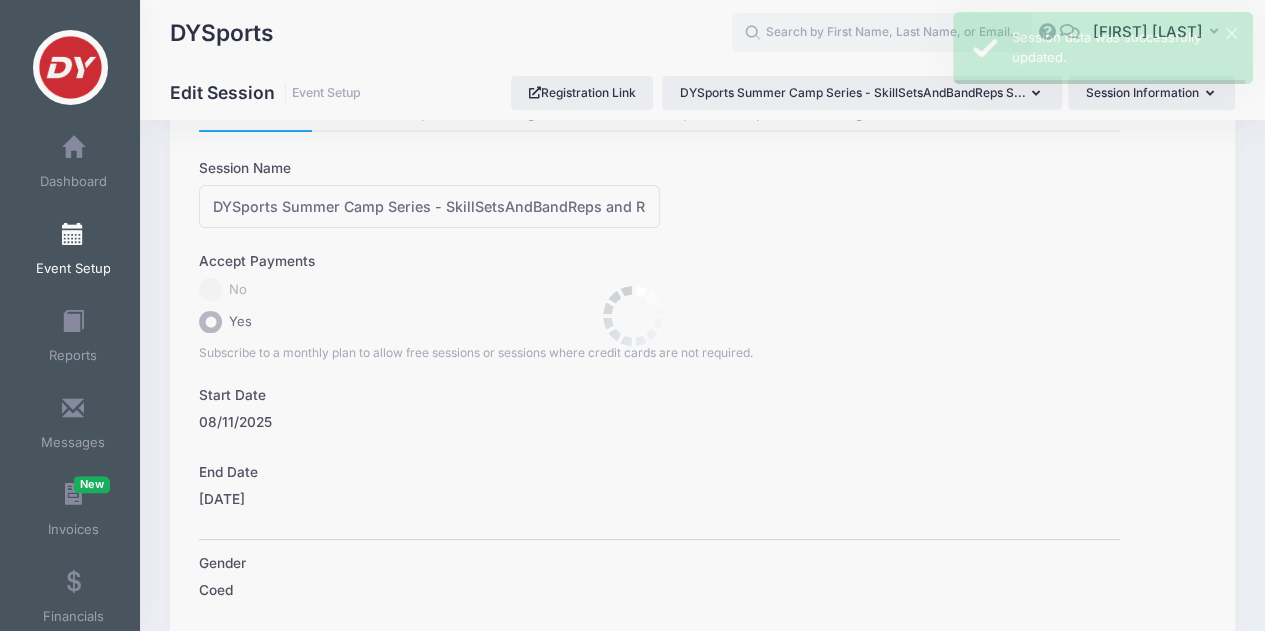 scroll, scrollTop: 0, scrollLeft: 0, axis: both 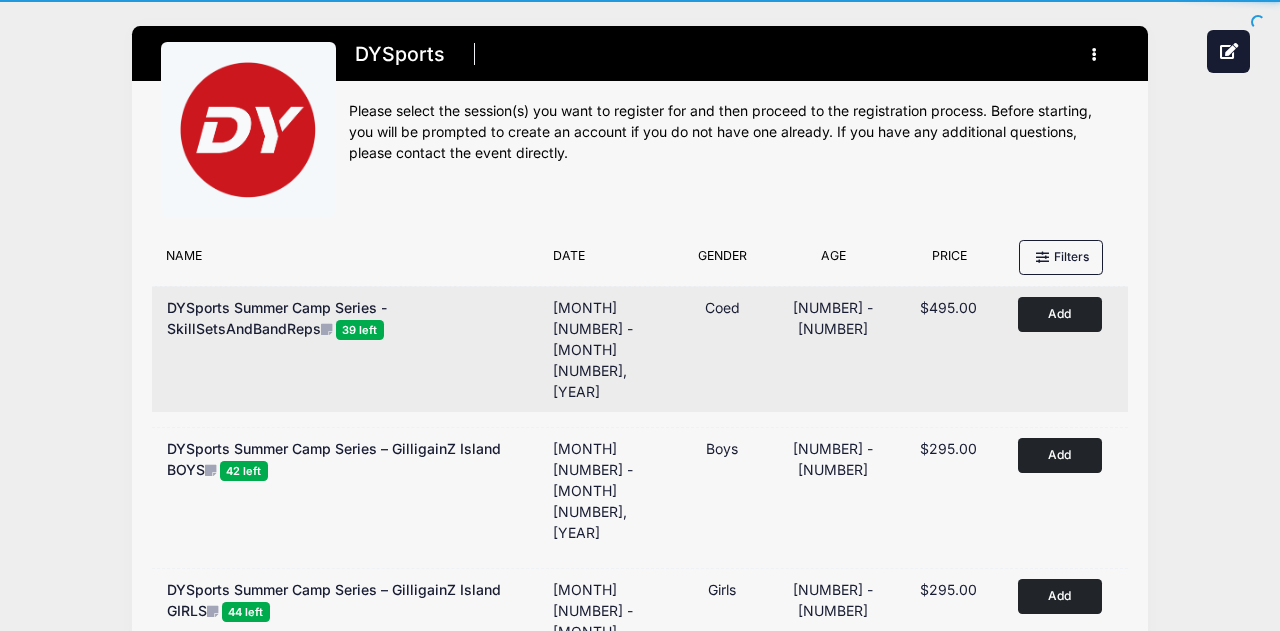 click on "DYSports Summer Camp Series - SkillSetsAndBandReps
39 left" at bounding box center [350, 318] 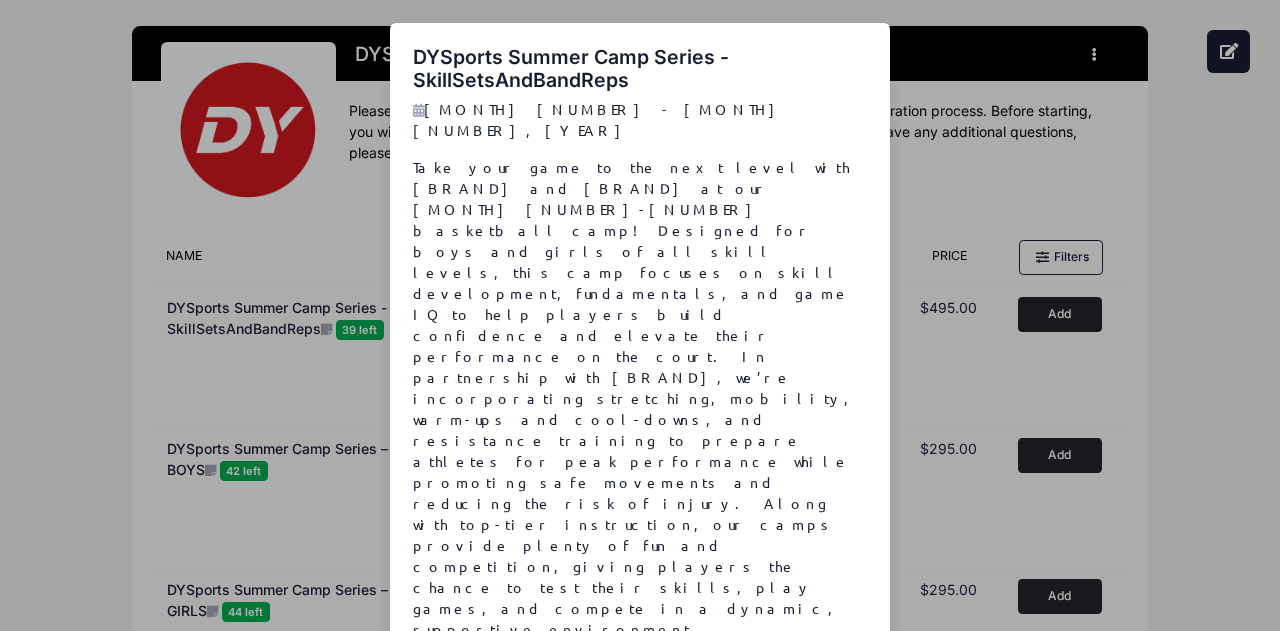 click on "Close" at bounding box center (827, 905) 